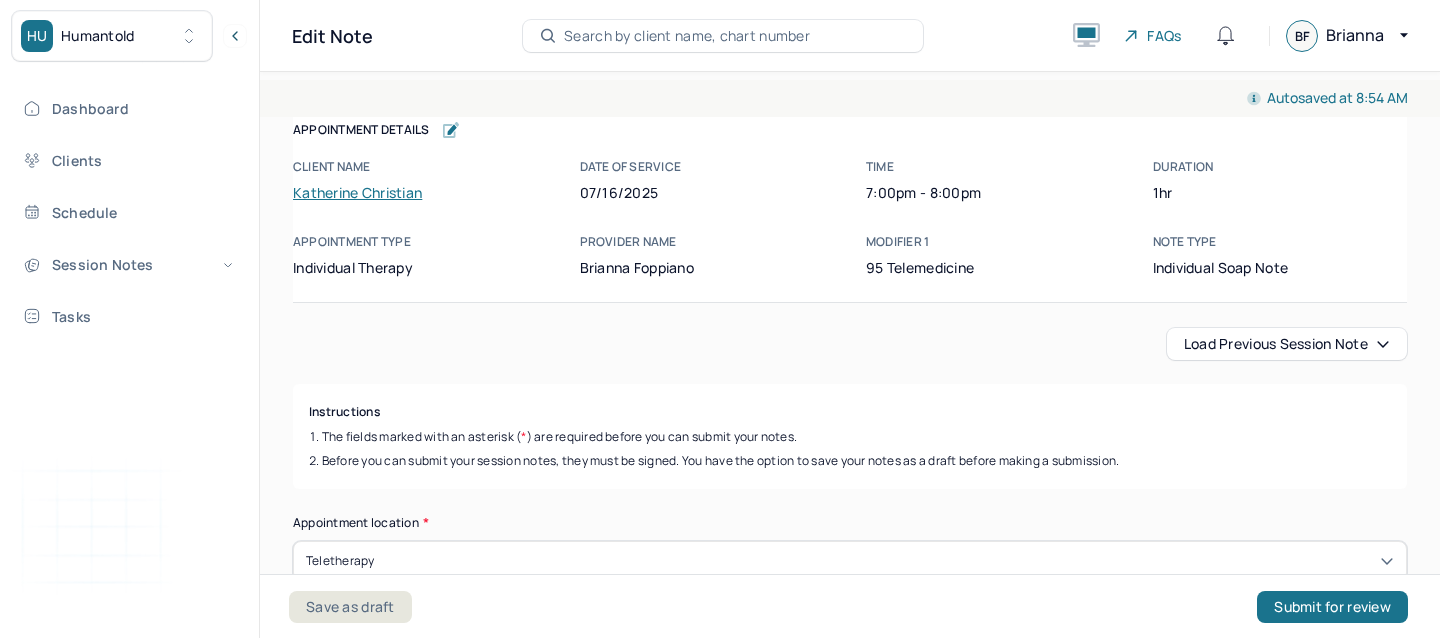 scroll, scrollTop: 0, scrollLeft: 0, axis: both 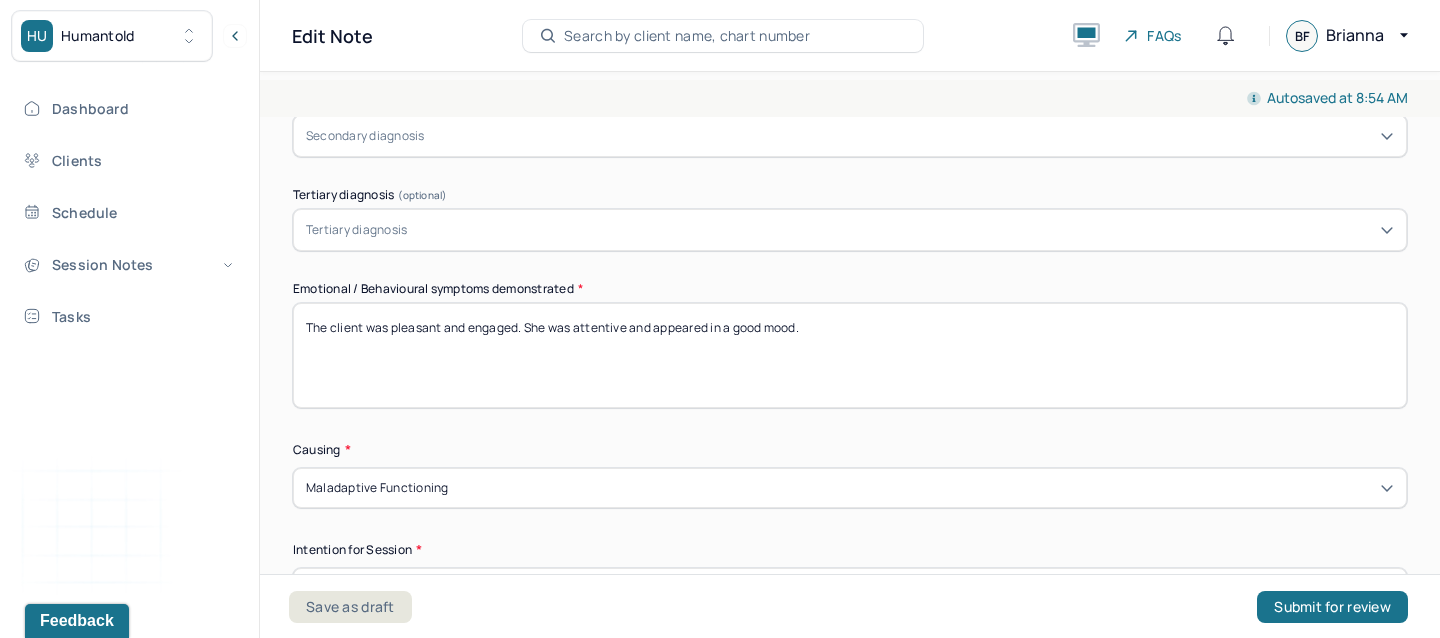 click on "The client was pleasant and engaged. She was attentive and appeared in a good mood." at bounding box center (850, 355) 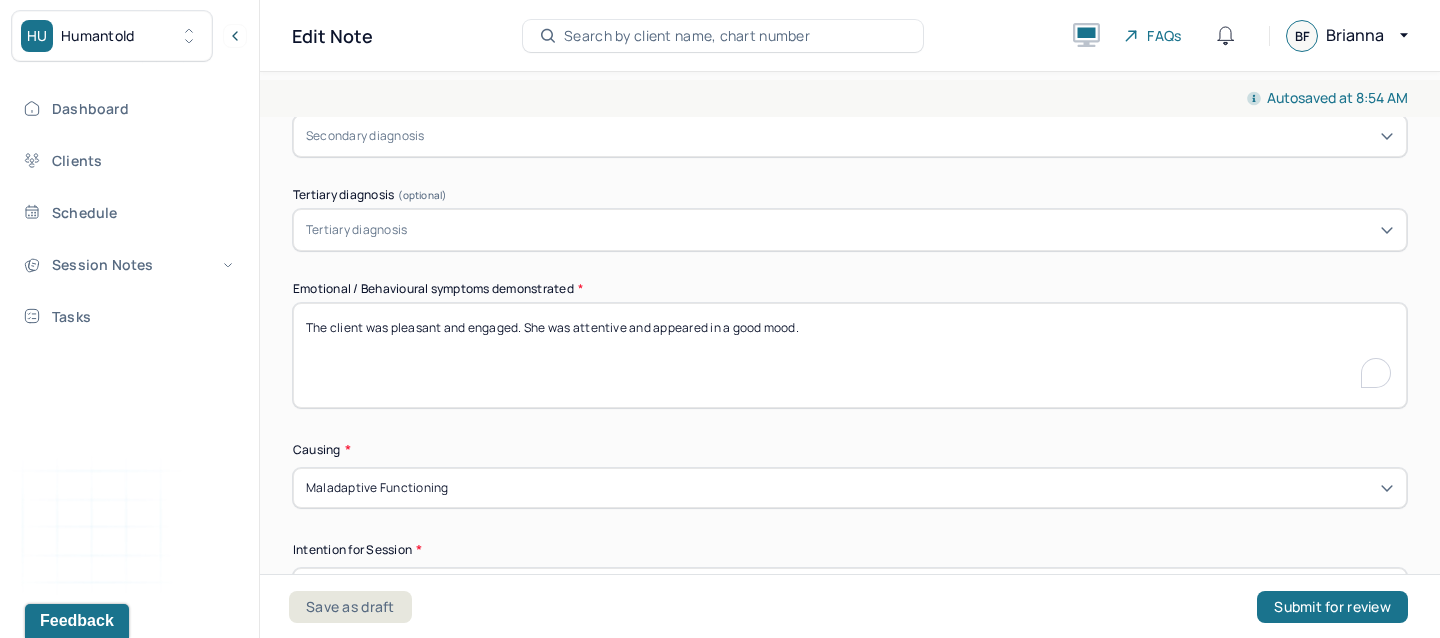 click on "The client was pleasant and engaged. She was attentive and appeared in a good mood." at bounding box center (850, 355) 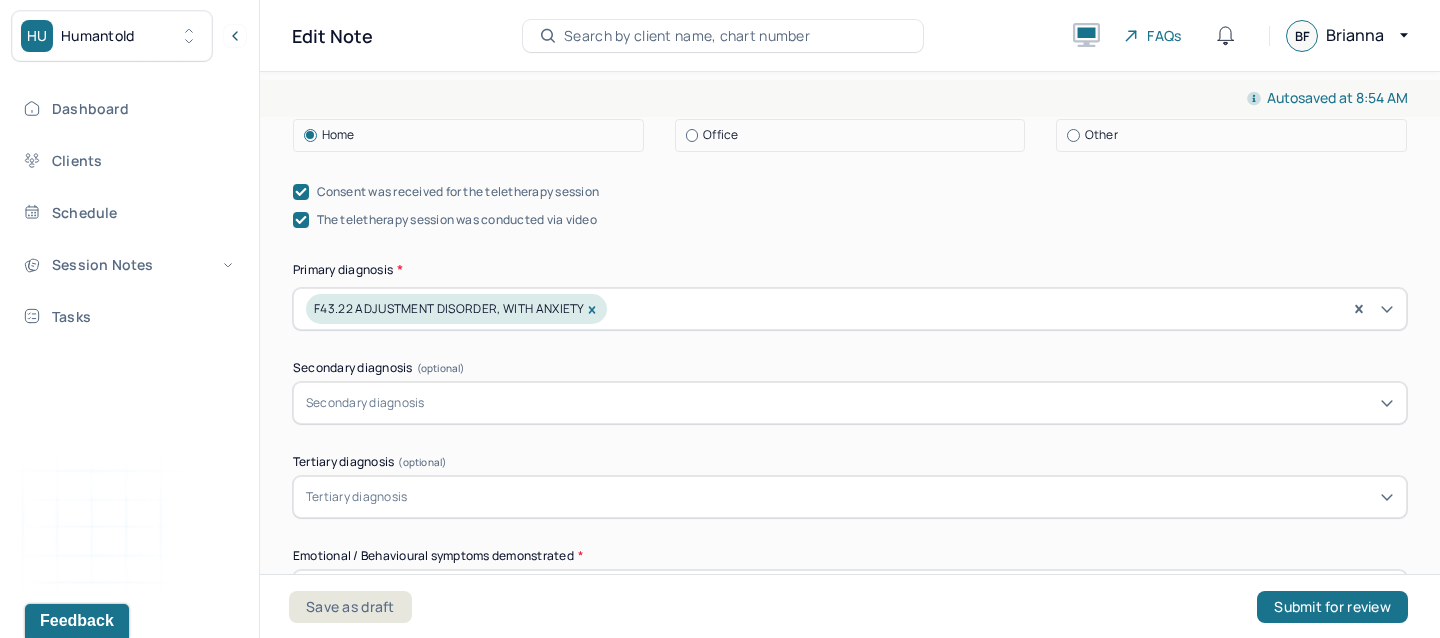 scroll, scrollTop: 550, scrollLeft: 0, axis: vertical 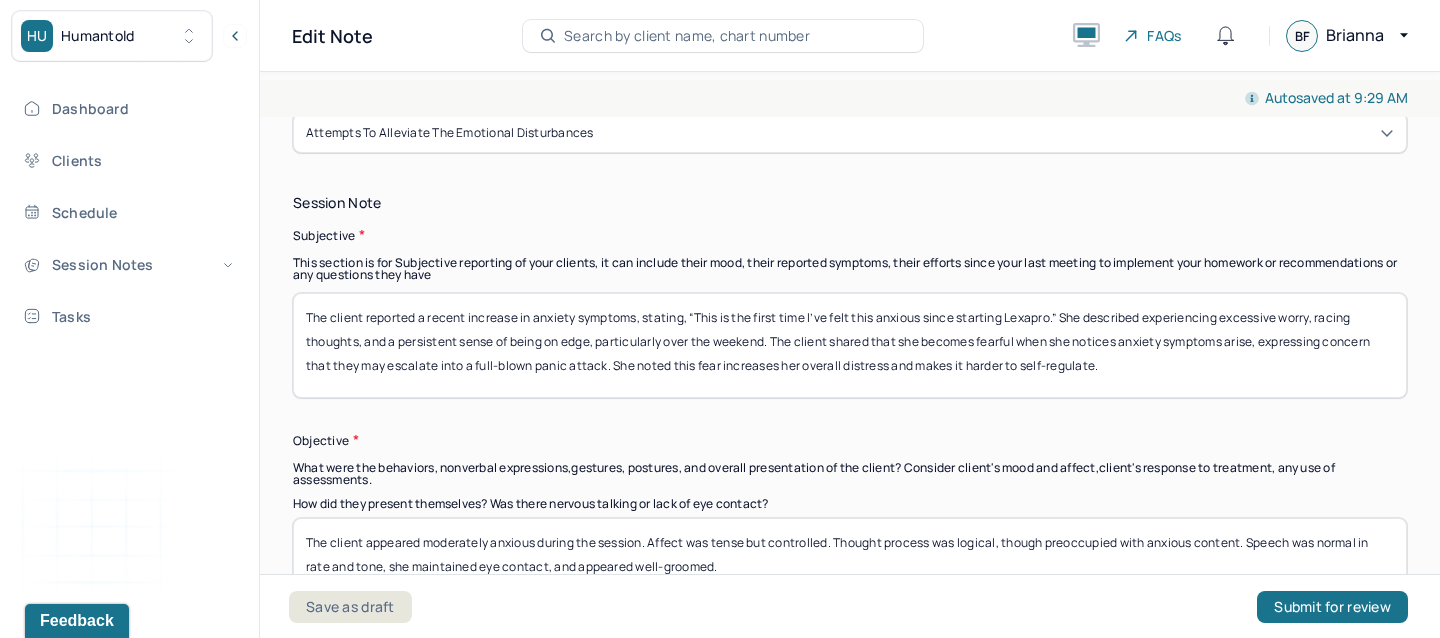 type on "The client was talkative and engaged. She appeared slightly anxious but overall in a good mood" 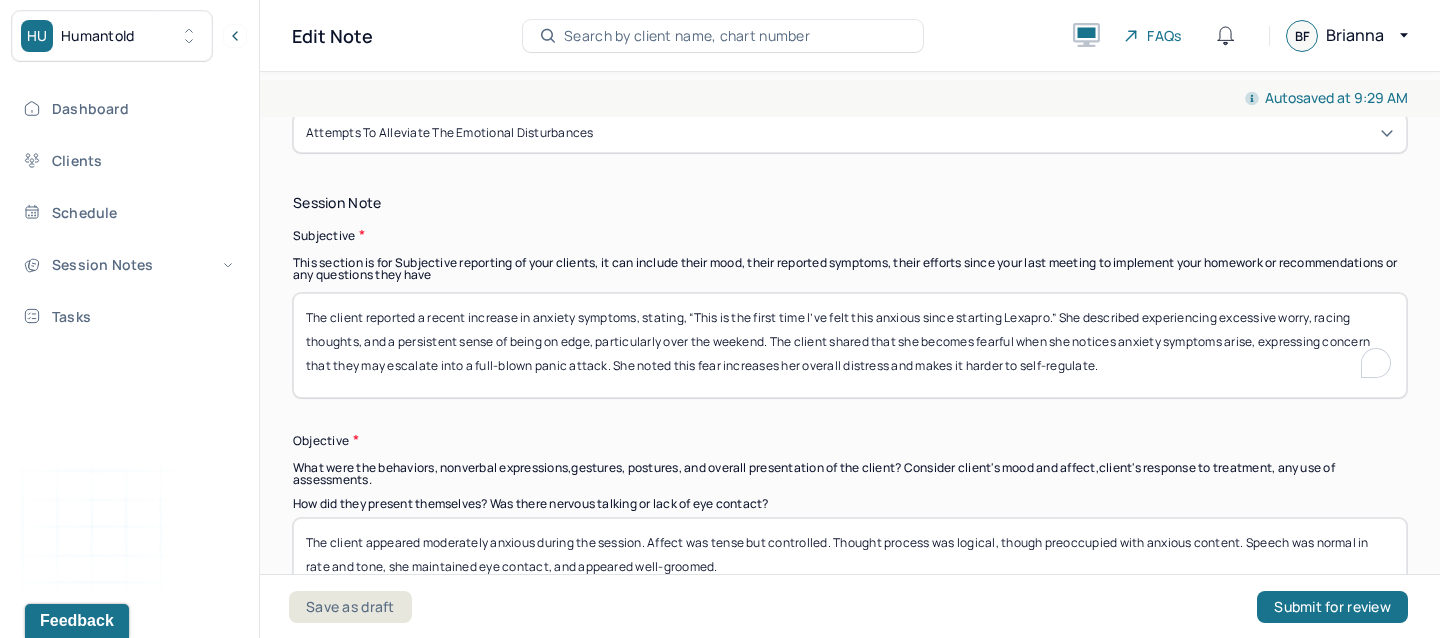 click on "The client reported a recent increase in anxiety symptoms, stating, “This is the first time I’ve felt this anxious since starting Lexapro.” She described experiencing excessive worry, racing thoughts, and a persistent sense of being on edge, particularly over the weekend. The client shared that she becomes fearful when she notices anxiety symptoms arise, expressing concern that they may escalate into a full-blown panic attack. She noted this fear increases her overall distress and makes it harder to self-regulate." at bounding box center (850, 345) 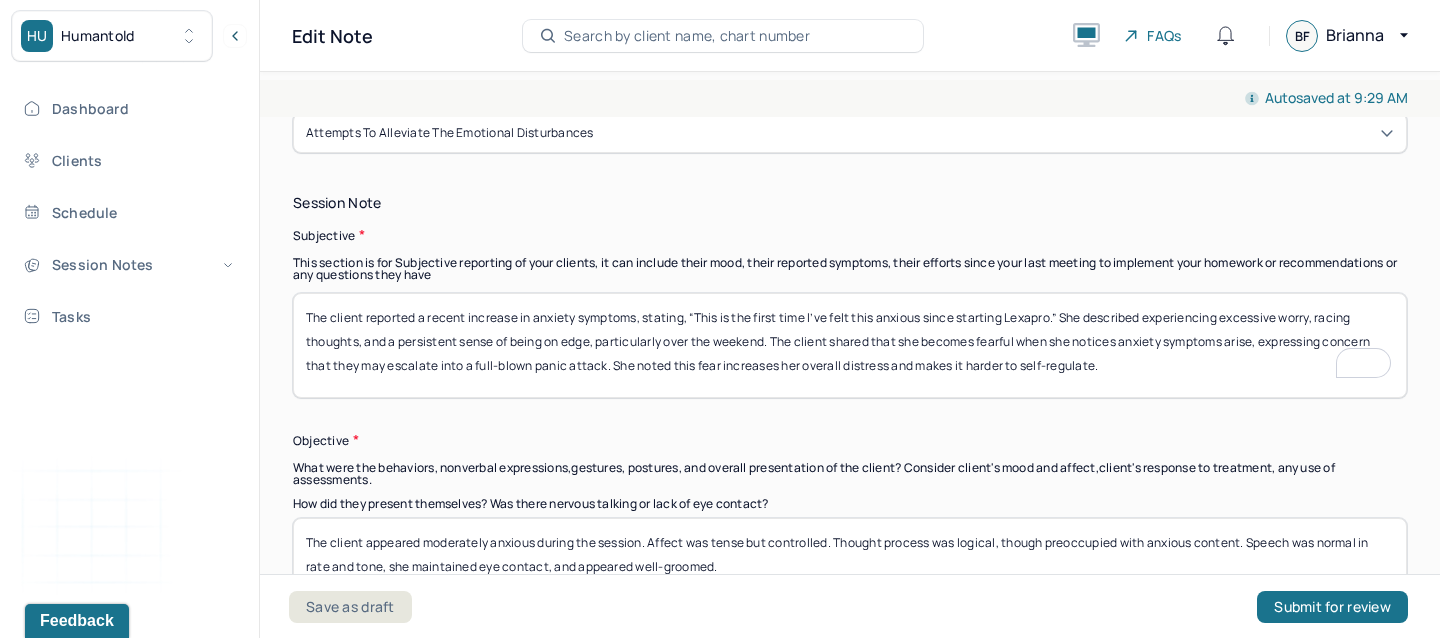 scroll, scrollTop: 1330, scrollLeft: 0, axis: vertical 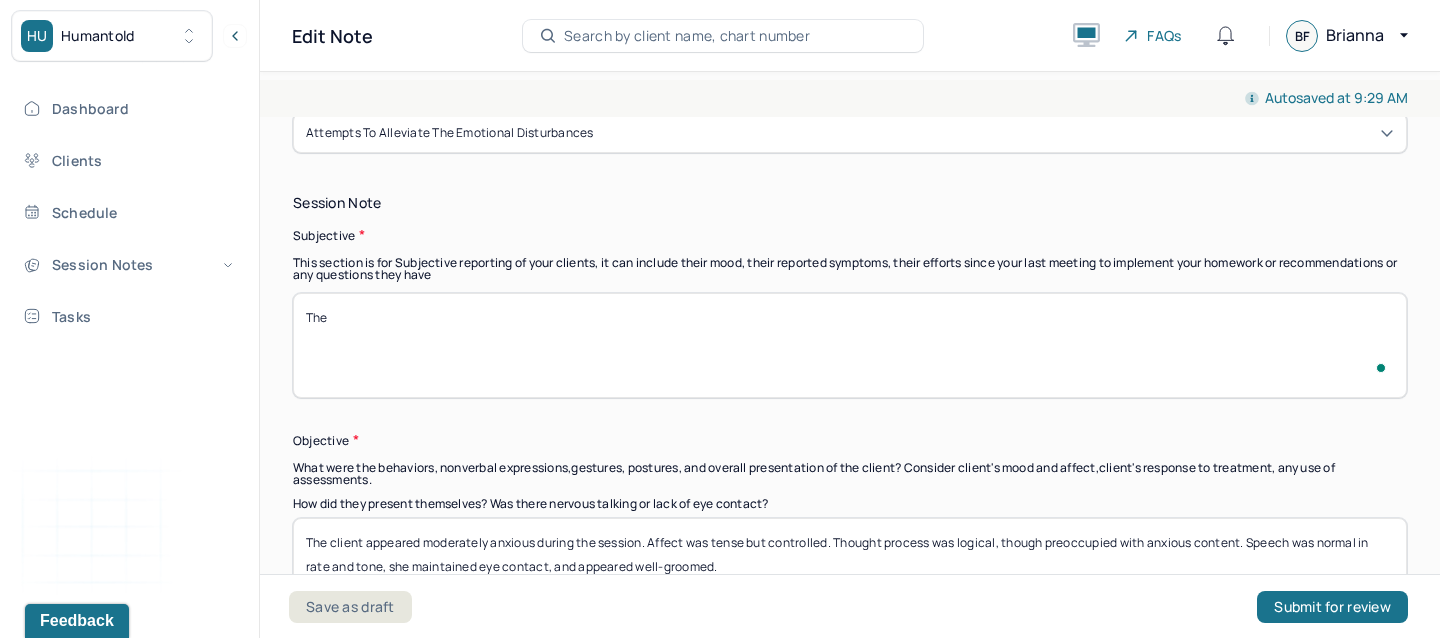 paste on "Client reports difficulty making a significant career decision after receiving a job offer in the financial department for which she recently interviewed. She expressed hesitation in accepting the offer, citing feelings of self-doubt, fear of inadequacy, and uncertainty about whether she will enjoy the position. Client is worried about making the wrong decision and regrets the possibility of committing to a role that may not be a good fit." 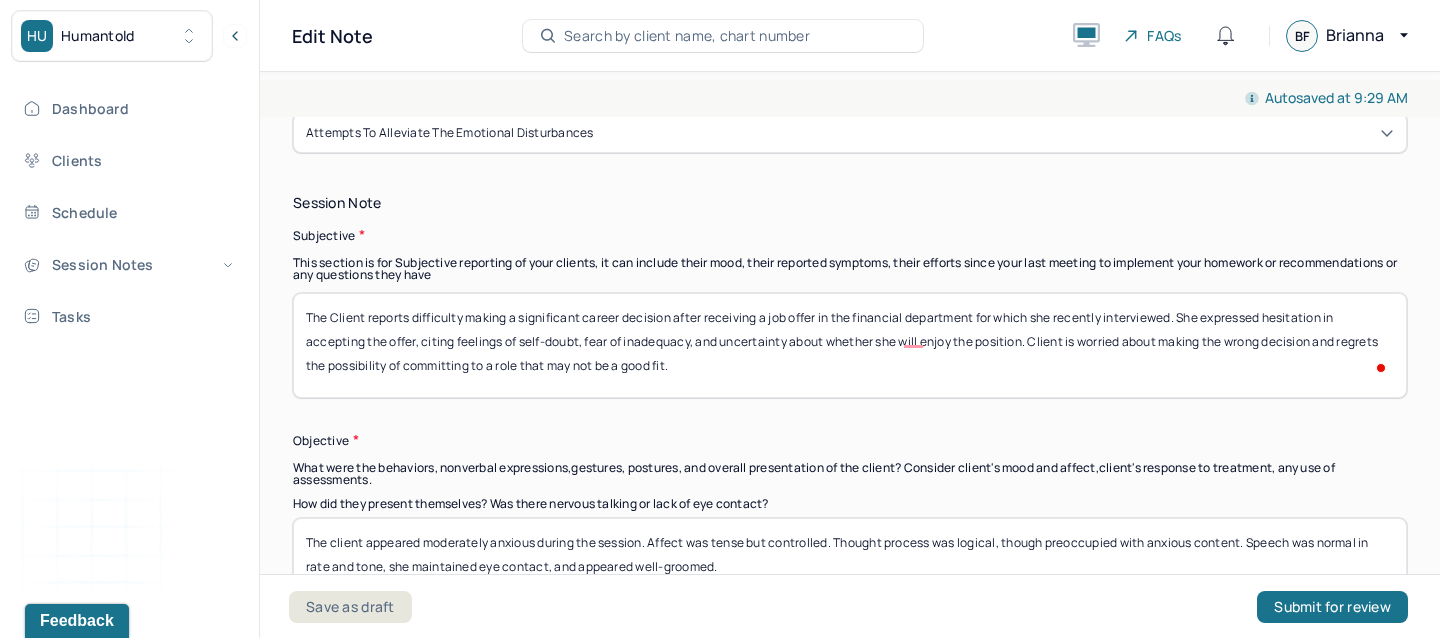 click on "The Client reports difficulty making a significant career decision after receiving a job offer in the financial department for which she recently interviewed. She expressed hesitation in accepting the offer, citing feelings of self-doubt, fear of inadequacy, and uncertainty about whether she will enjoy the position. Client is worried about making the wrong decision and regrets the possibility of committing to a role that may not be a good fit." at bounding box center (850, 345) 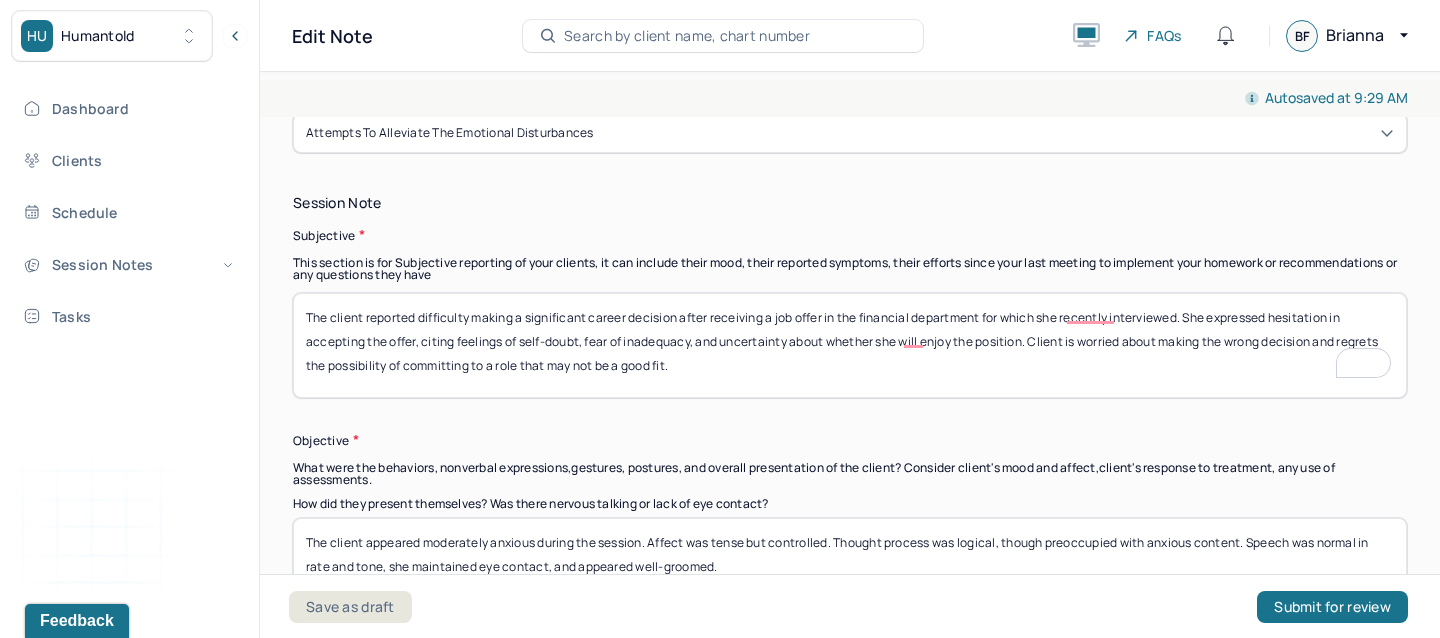 click on "The Client reports difficulty making a significant career decision after receiving a job offer in the financial department for which she recently interviewed. She expressed hesitation in accepting the offer, citing feelings of self-doubt, fear of inadequacy, and uncertainty about whether she will enjoy the position. Client is worried about making the wrong decision and regrets the possibility of committing to a role that may not be a good fit." at bounding box center (850, 345) 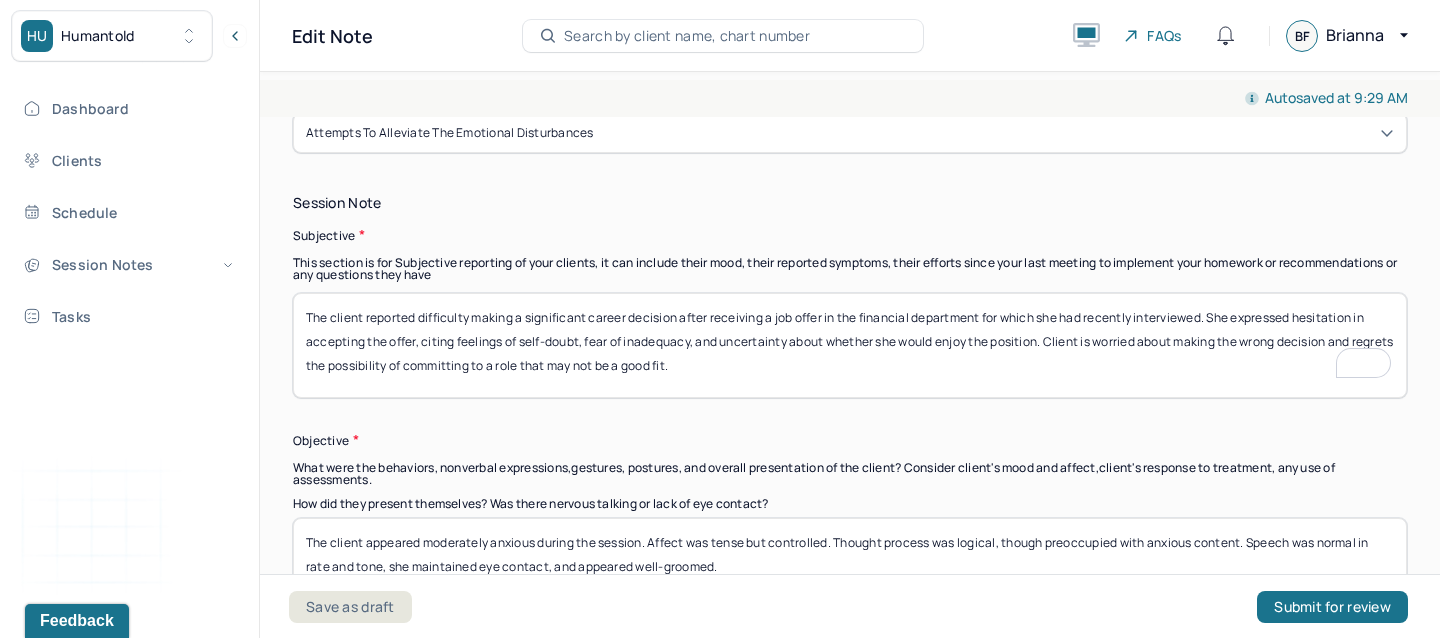 click on "The client reported difficulty making a significant career decision after receiving a job offer in the financial department for which she had recently interviewed. She expressed hesitation in accepting the offer, citing feelings of self-doubt, fear of inadequacy, and uncertainty about whether she would enjoy the position. Client is worried about making the wrong decision and regrets the possibility of committing to a role that may not be a good fit." at bounding box center (850, 345) 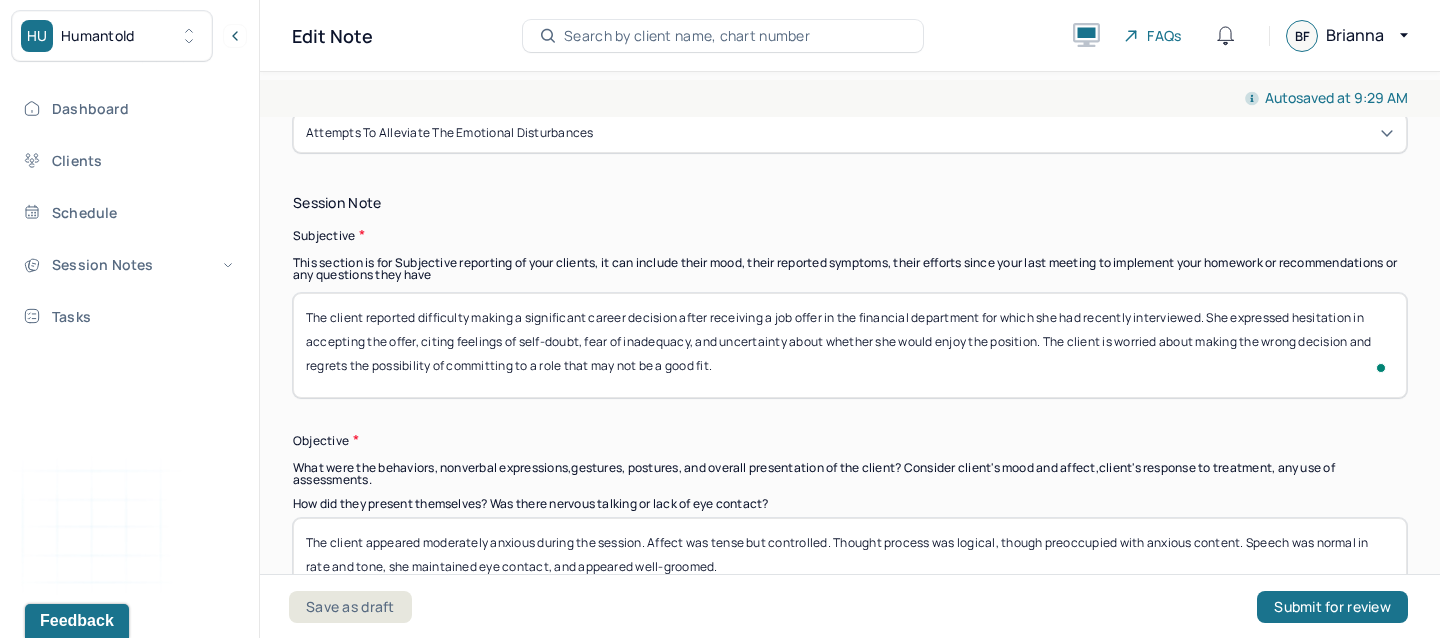 click on "The client reported difficulty making a significant career decision after receiving a job offer in the financial department for which she had recently interviewed. She expressed hesitation in accepting the offer, citing feelings of self-doubt, fear of inadequacy, and uncertainty about whether she would enjoy the position. Client is worried about making the wrong decision and regrets the possibility of committing to a role that may not be a good fit." at bounding box center (850, 345) 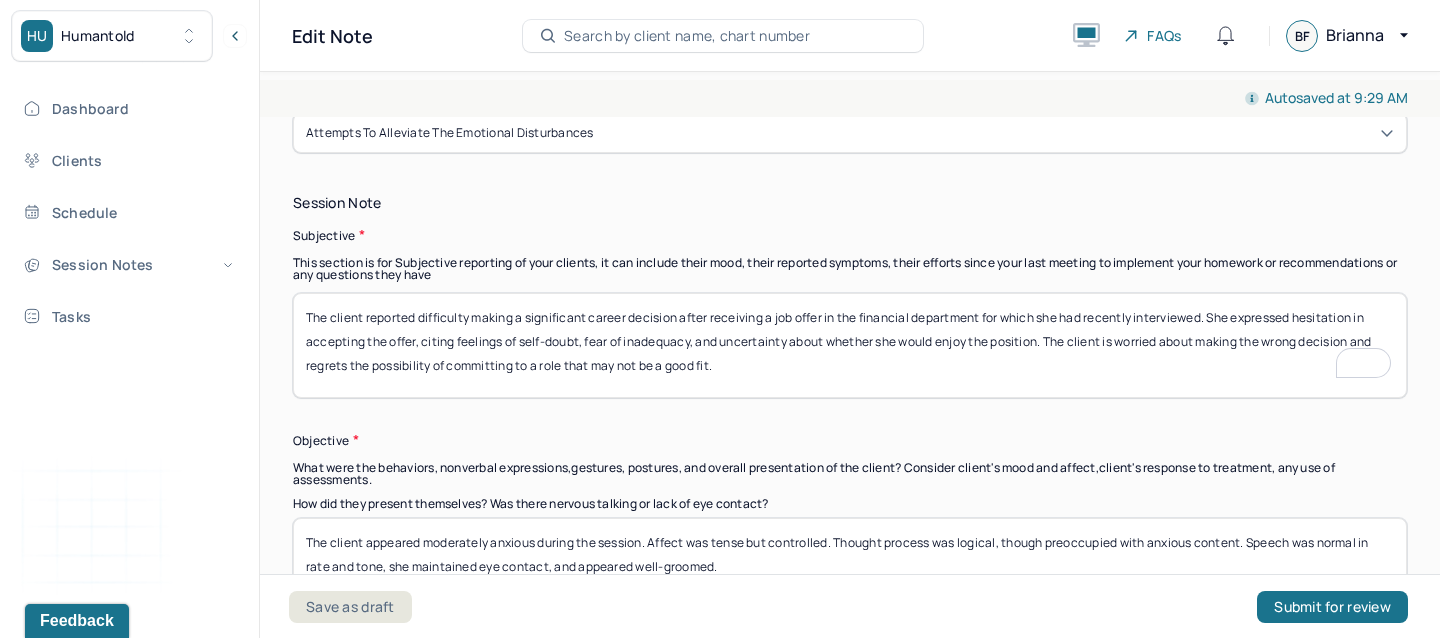 scroll, scrollTop: 1523, scrollLeft: 0, axis: vertical 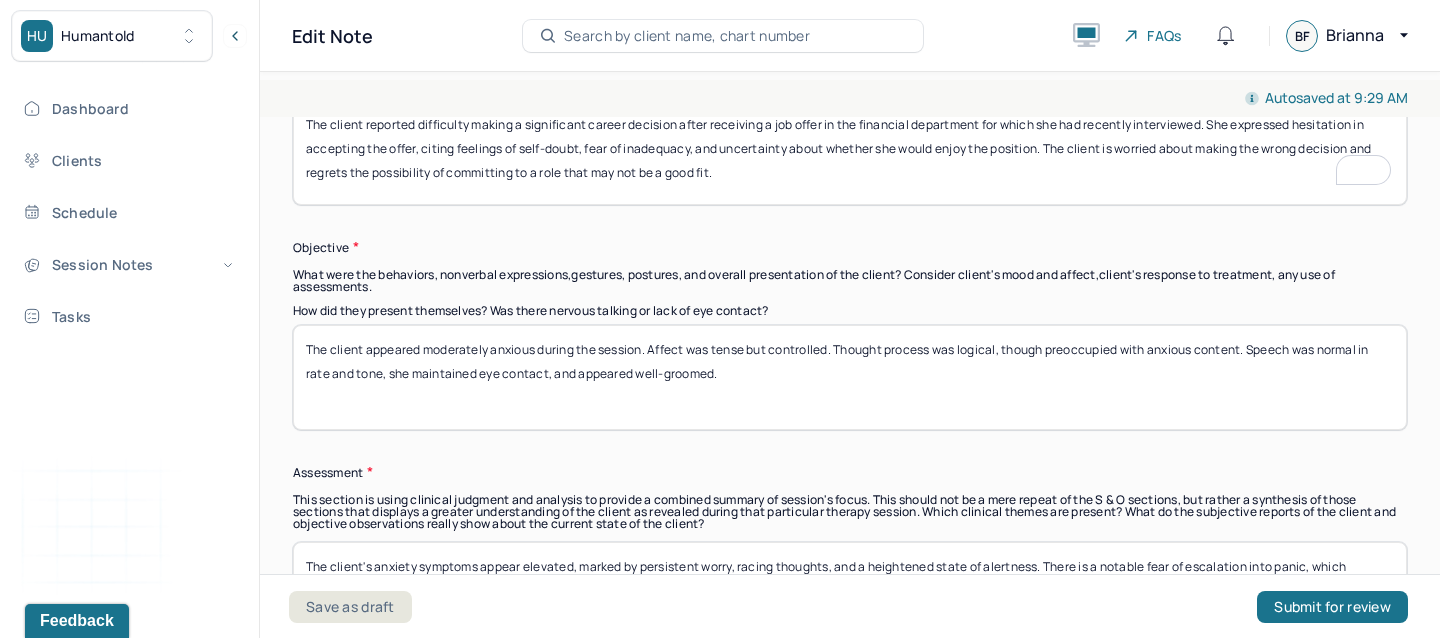 type on "The client reported difficulty making a significant career decision after receiving a job offer in the financial department for which she had recently interviewed. She expressed hesitation in accepting the offer, citing feelings of self-doubt, fear of inadequacy, and uncertainty about whether she would enjoy the position. The client is worried about making the wrong decision and regrets the possibility of committing to a role that may not be a good fit." 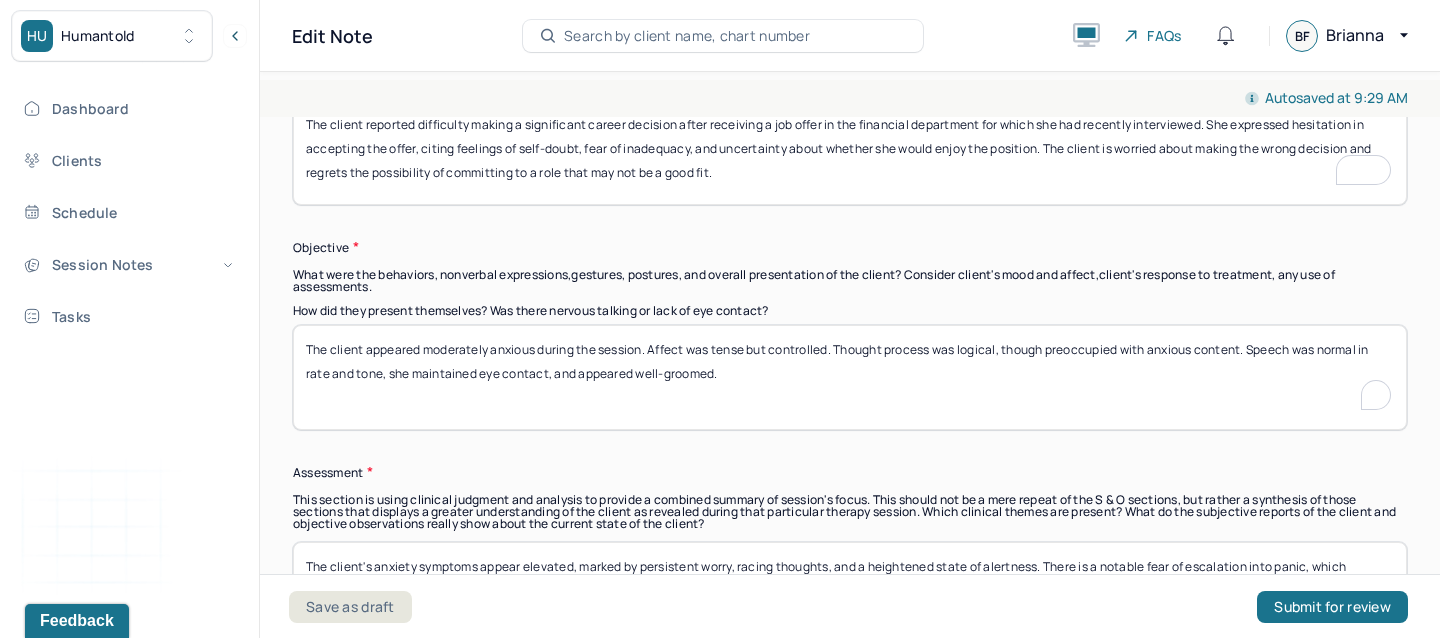 click on "The client appeared moderately anxious during the session. Affect was tense but controlled. Thought process was logical, though preoccupied with anxious content. Speech was normal in rate and tone, she maintained eye contact, and appeared well-groomed." at bounding box center [850, 377] 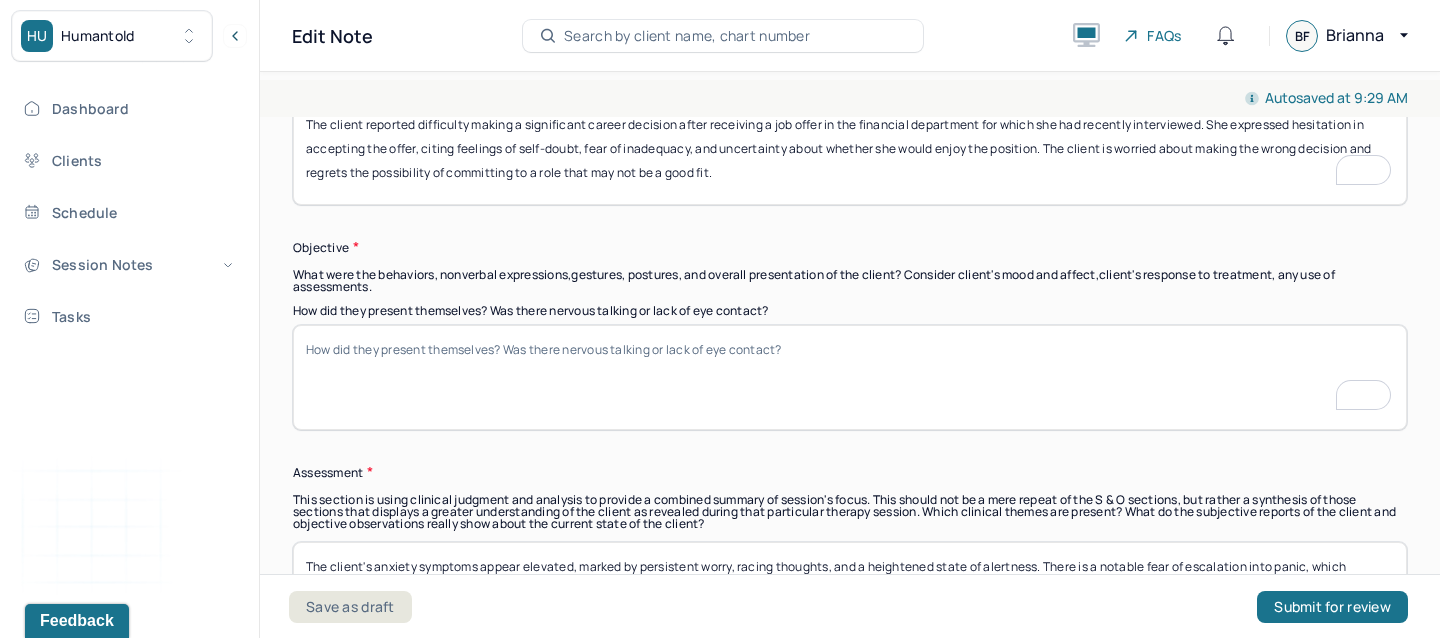 scroll, scrollTop: 1523, scrollLeft: 0, axis: vertical 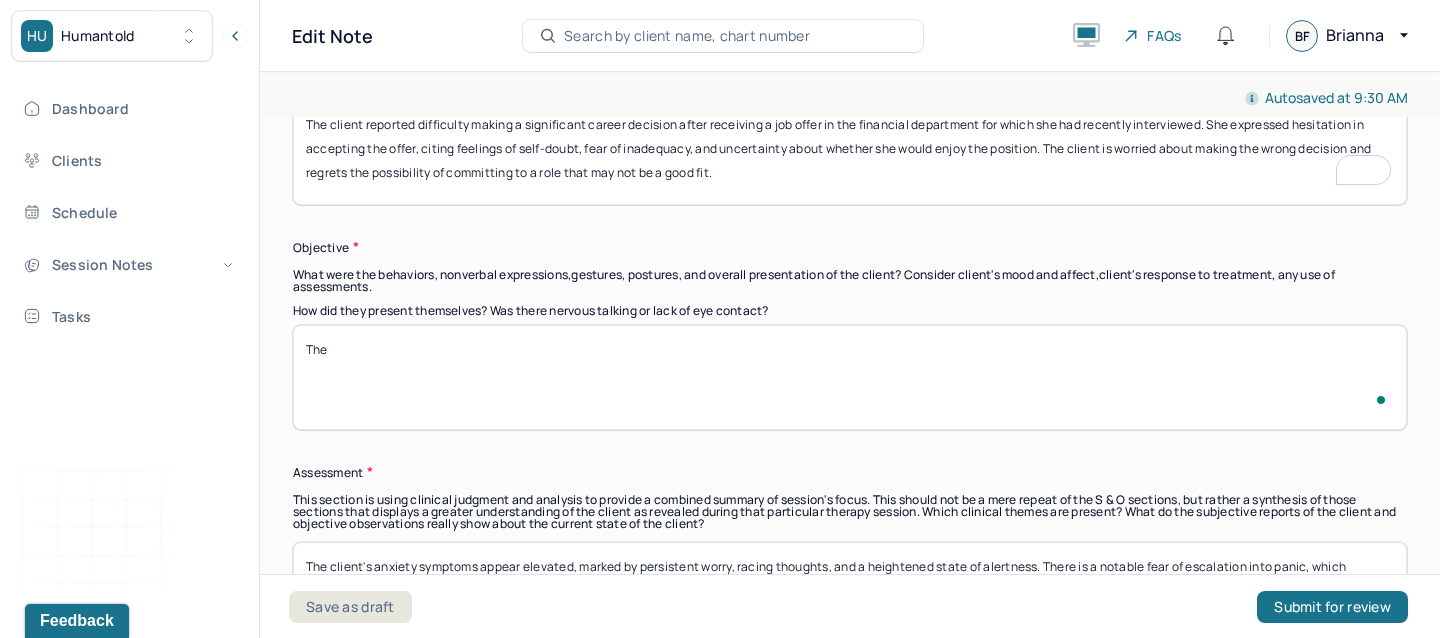 paste on "Client presented as pleasant and engaged throughout the session. She maintained good eye contact, was cooperative, and participated actively in the discussion. Affect was appropriate to content, and rapport was easily established." 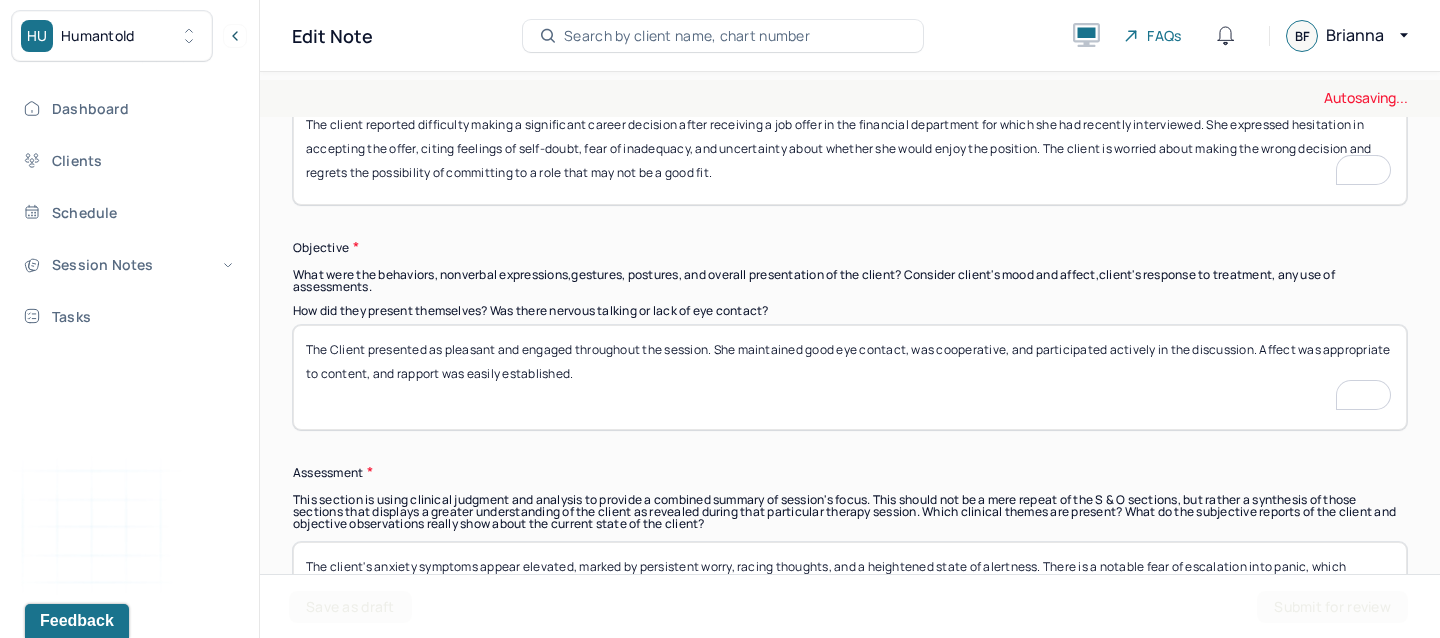 click on "The Client presented as pleasant and engaged throughout the session. She maintained good eye contact, was cooperative, and participated actively in the discussion. Affect was appropriate to content, and rapport was easily established." at bounding box center (850, 377) 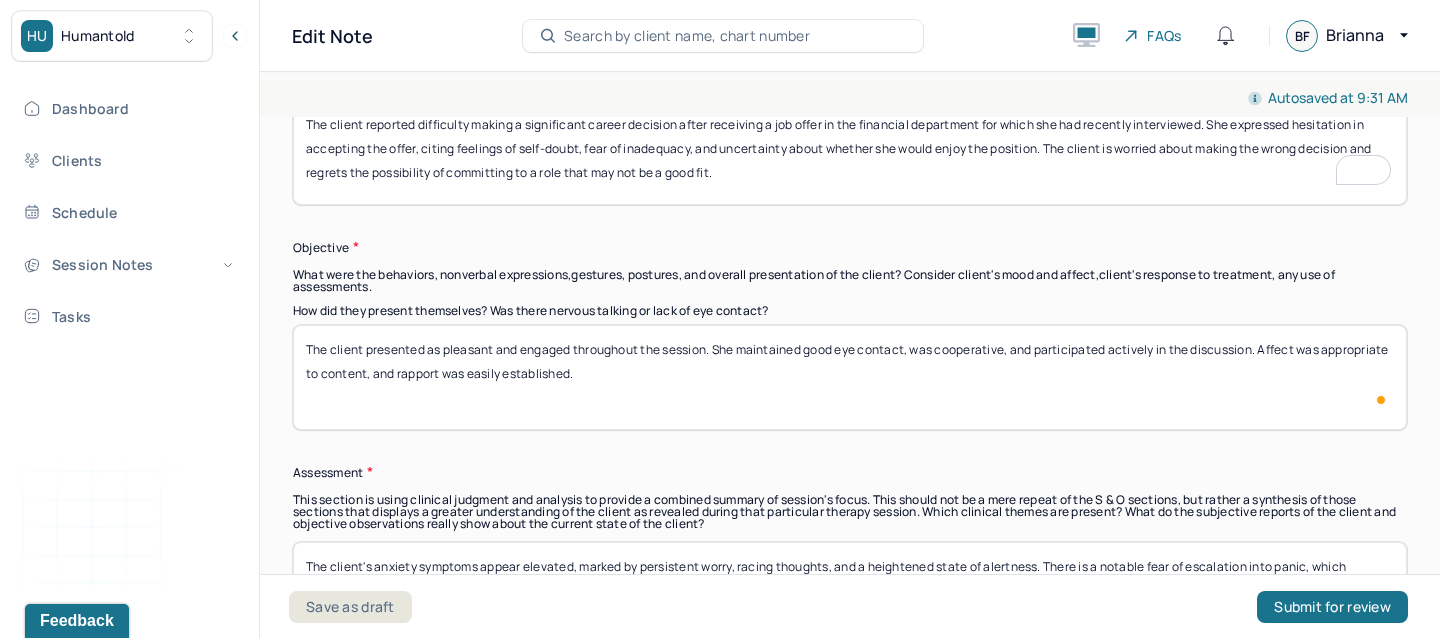 click on "The Client presented as pleasant and engaged throughout the session. She maintained good eye contact, was cooperative, and participated actively in the discussion. Affect was appropriate to content, and rapport was easily established." at bounding box center [850, 377] 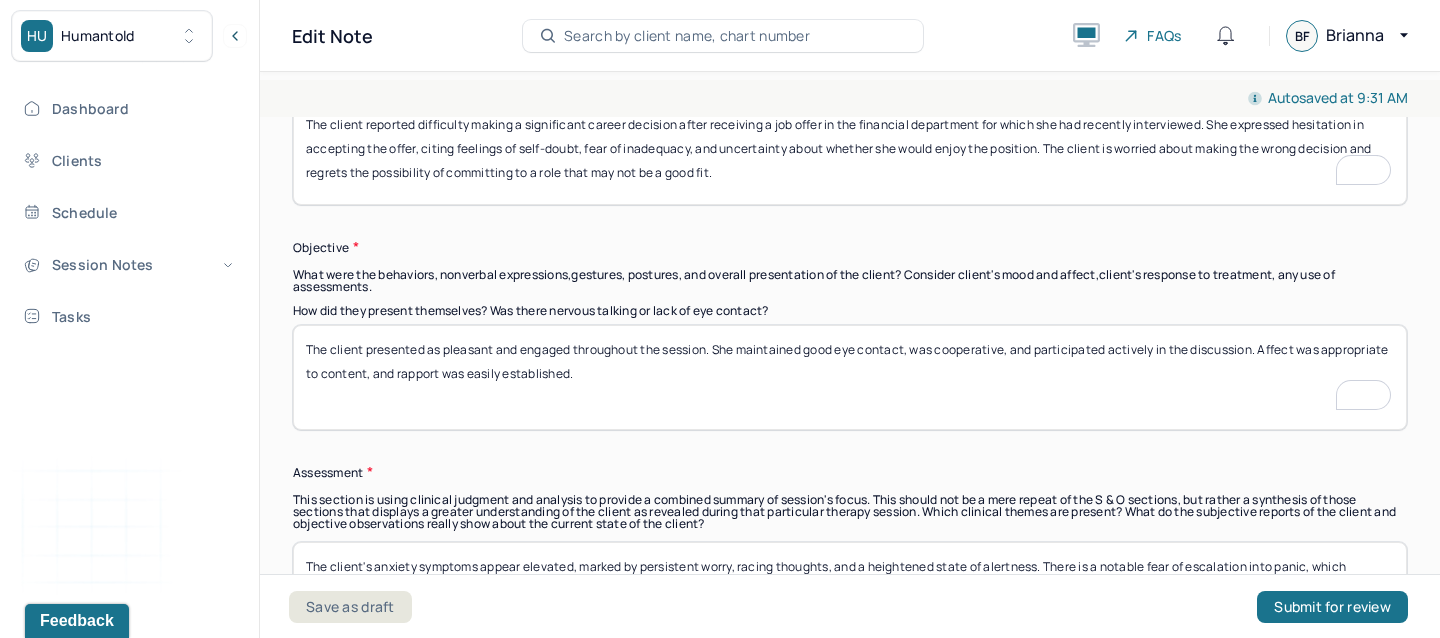 scroll, scrollTop: 1595, scrollLeft: 0, axis: vertical 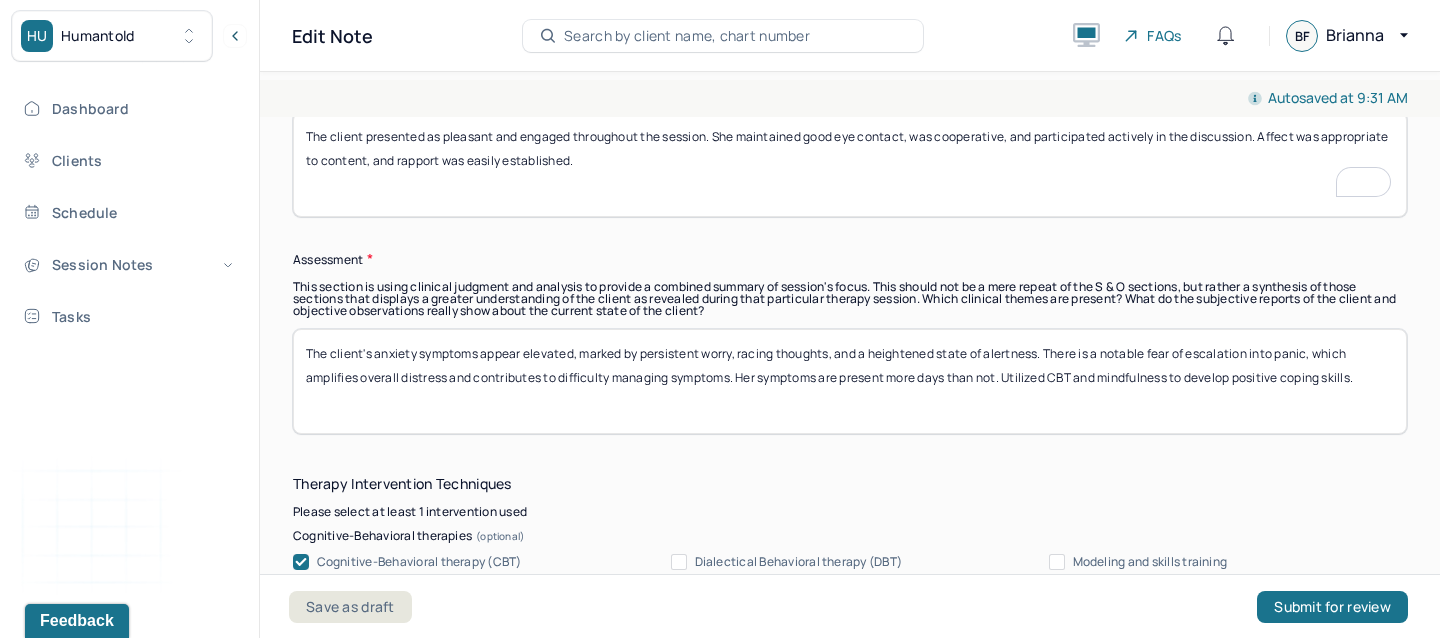 type on "The client presented as pleasant and engaged throughout the session. She maintained good eye contact, was cooperative, and participated actively in the discussion. Affect was appropriate to content, and rapport was easily established." 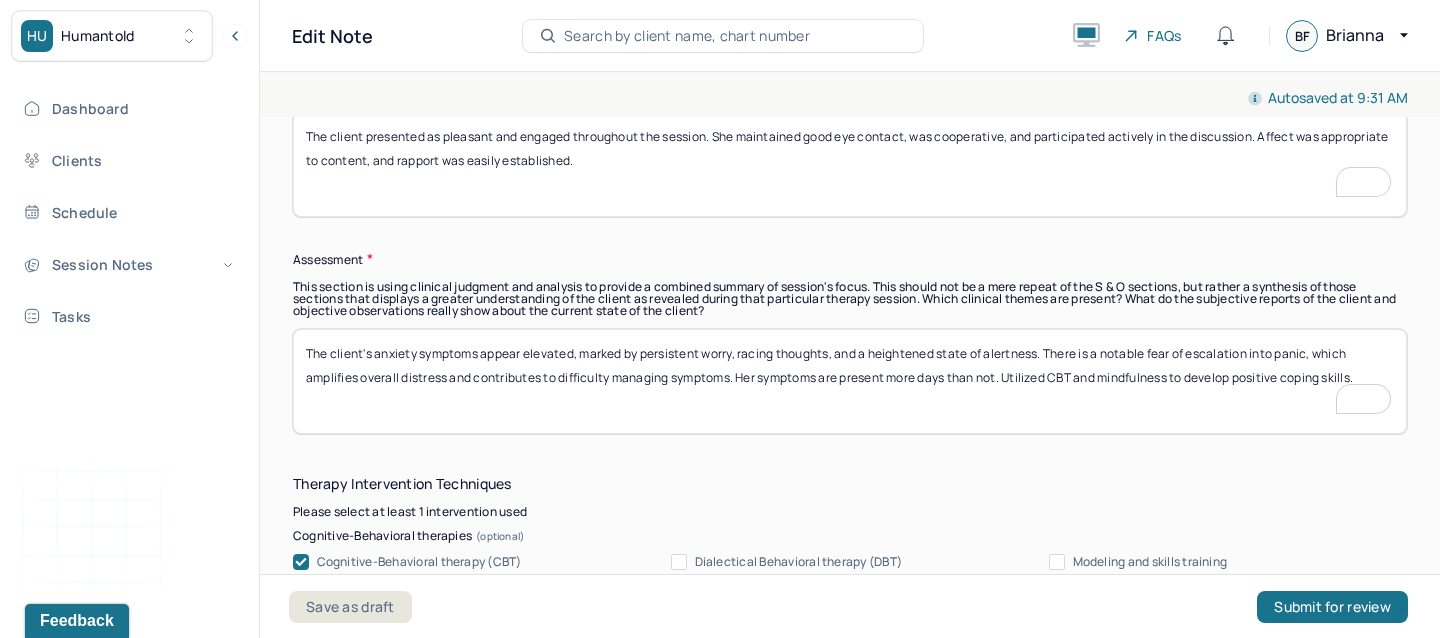 click on "The client's anxiety symptoms appear elevated, marked by persistent worry, racing thoughts, and a heightened state of alertness. There is a notable fear of escalation into panic, which amplifies overall distress and contributes to difficulty managing symptoms. Her symptoms are present more days than not. Utilized CBT and mindfulness to develop positive coping skills." at bounding box center [850, 381] 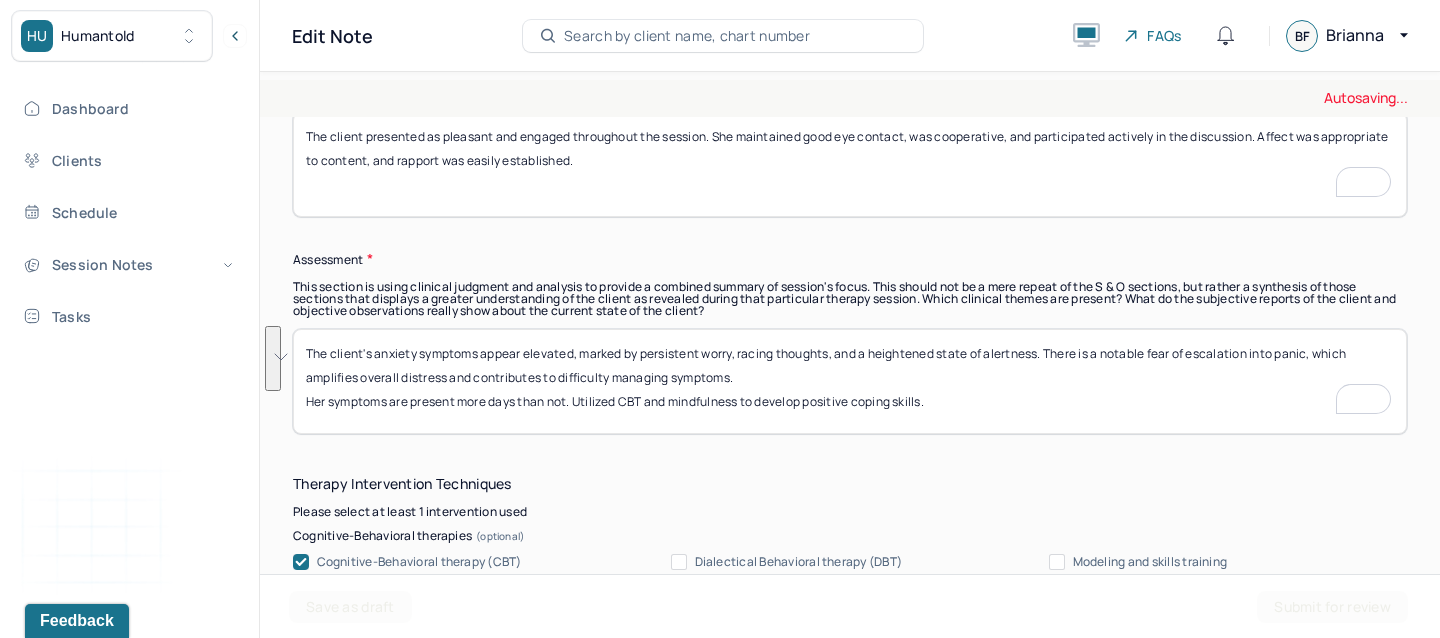 drag, startPoint x: 748, startPoint y: 386, endPoint x: 269, endPoint y: 284, distance: 489.73972 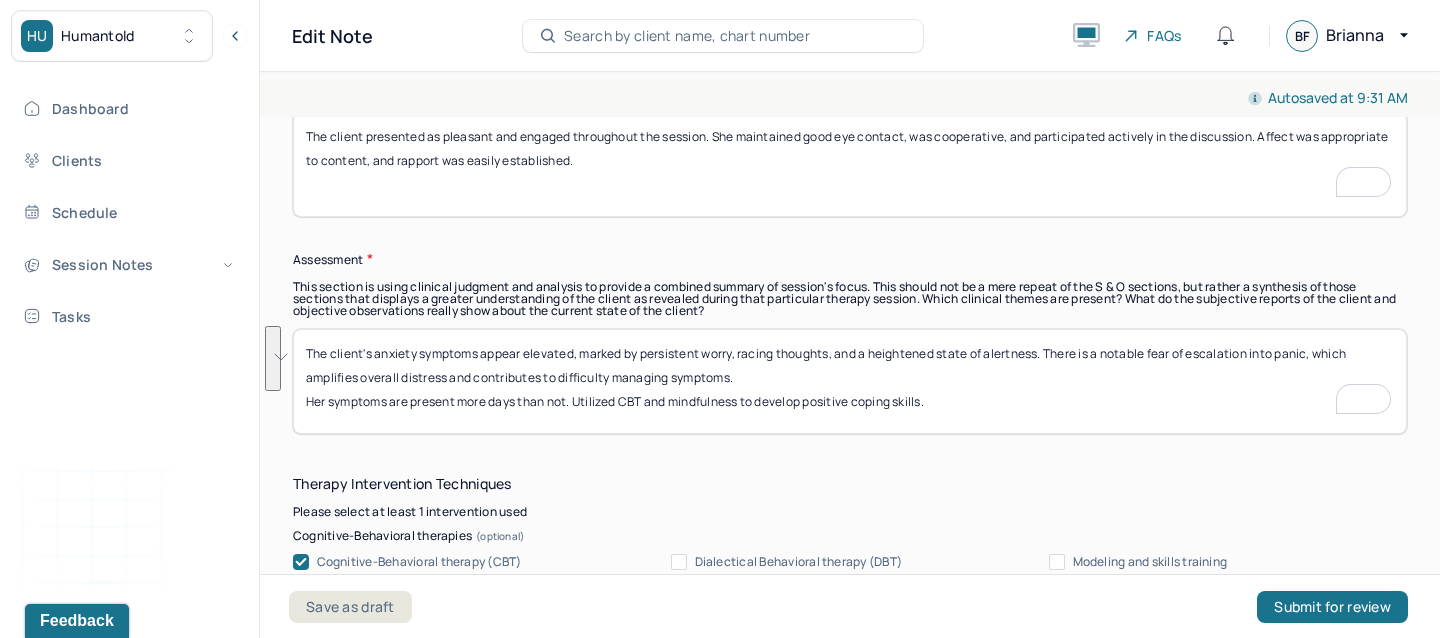 click on "The client's anxiety symptoms appear elevated, marked by persistent worry, racing thoughts, and a heightened state of alertness. There is a notable fear of escalation into panic, which amplifies overall distress and contributes to difficulty managing symptoms. Her symptoms are present more days than not. Utilized CBT and mindfulness to develop positive coping skills." at bounding box center (850, 381) 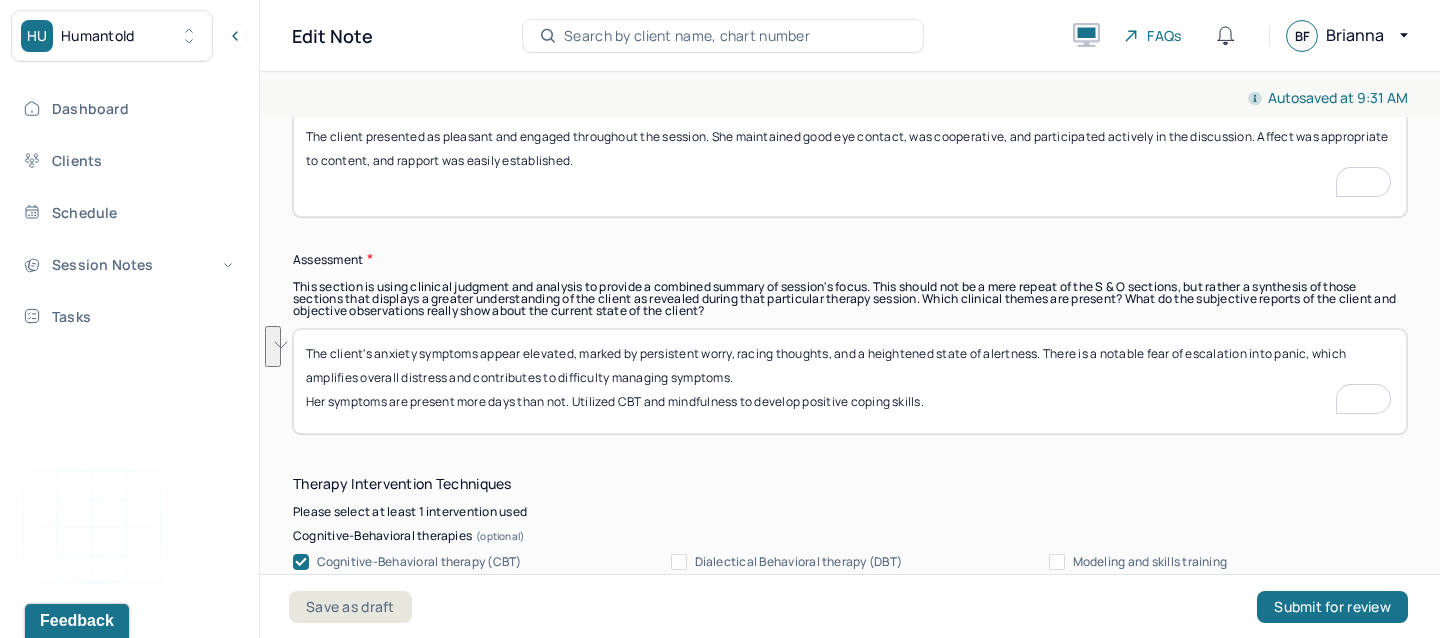 drag, startPoint x: 739, startPoint y: 375, endPoint x: 279, endPoint y: 338, distance: 461.48566 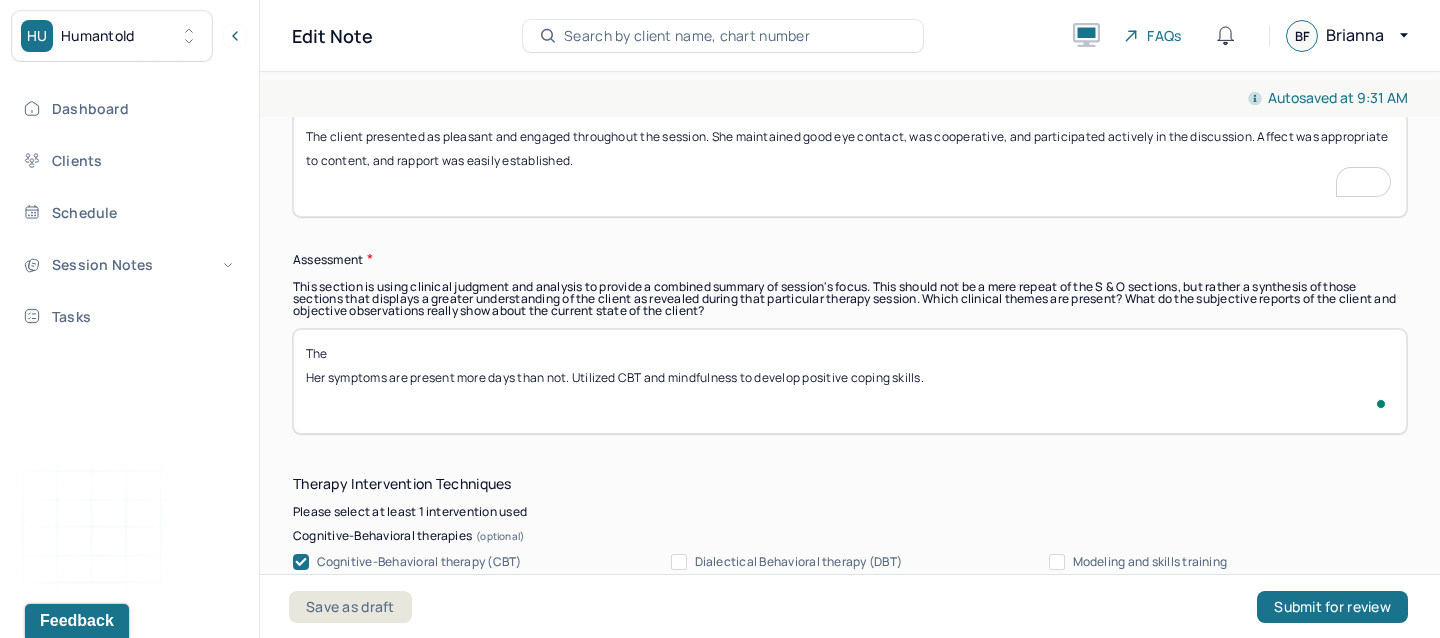 paste on "Client presents with symptoms consistent with anxiety, including excessive worry, racing thoughts, difficulty tolerating uncertainty, and fear of making the wrong decision. She reports heightened emotional and physiological responses when faced with unknown outcomes, such as indecisiveness, self-doubt, and avoidance. These symptoms are impairing her ability to make decisions and contributing to emotional distress." 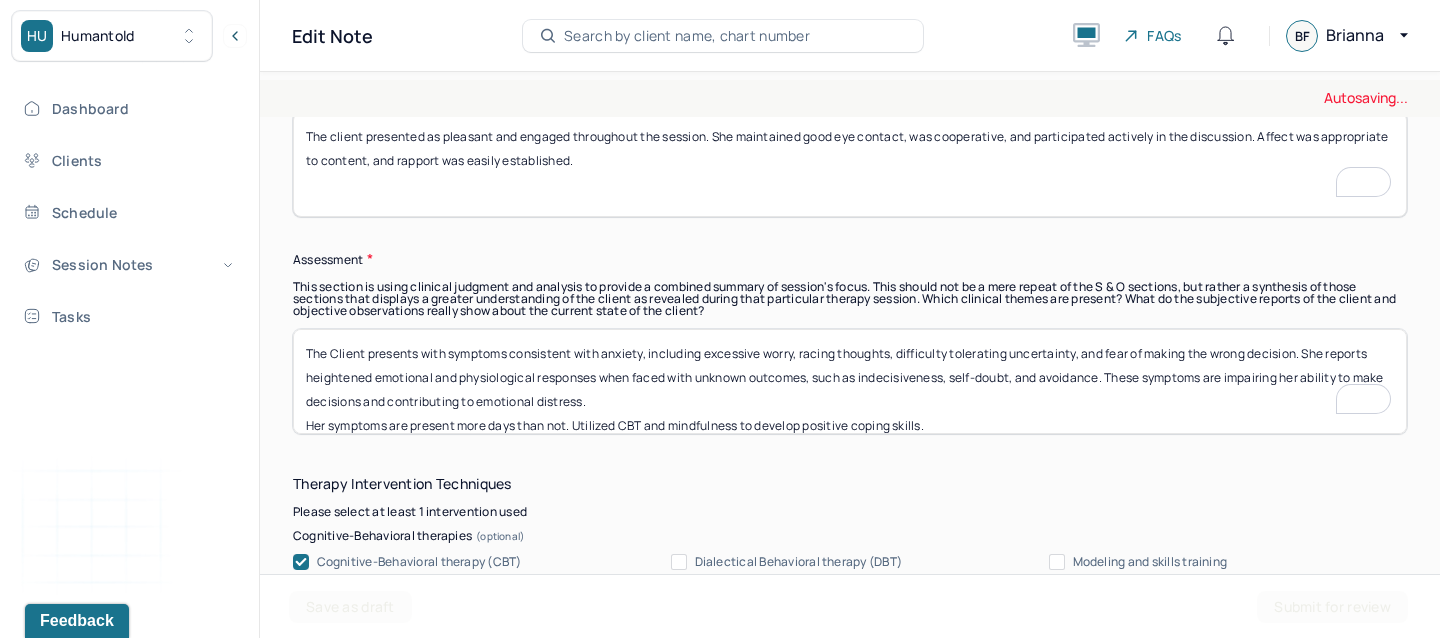 click on "Her symptoms are present more days than not. Utilized CBT and mindfulness to develop positive coping skills." at bounding box center [850, 381] 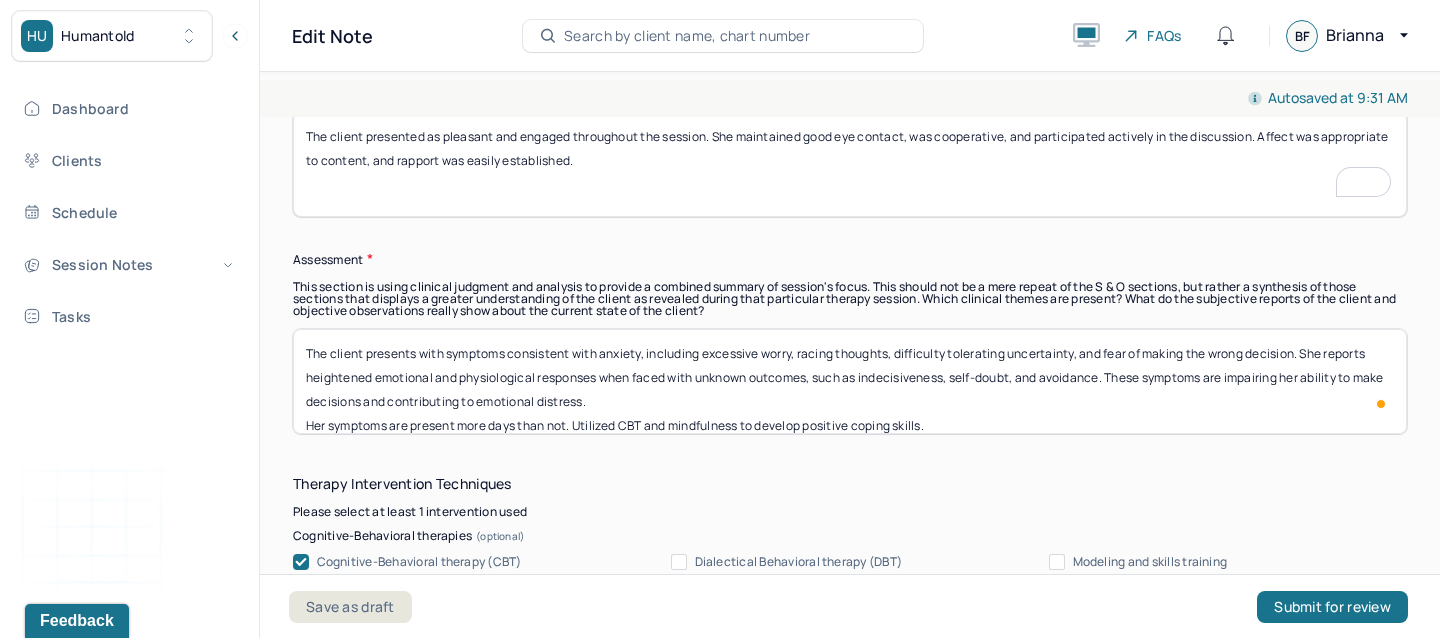 scroll, scrollTop: 16, scrollLeft: 0, axis: vertical 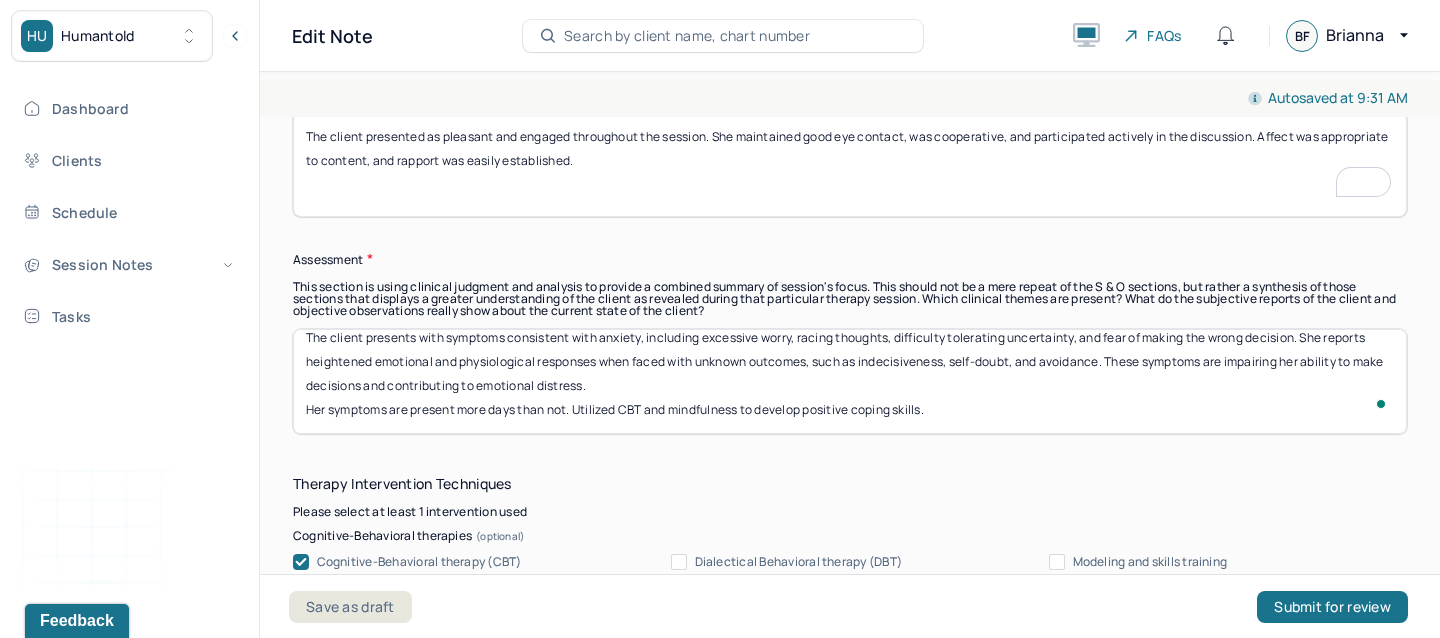 click on "The client presents with symptoms consistent with anxiety, including excessive worry, racing thoughts, difficulty tolerating uncertainty, and fear of making the wrong decision. She reports heightened emotional and physiological responses when faced with unknown outcomes, such as indecisiveness, self-doubt, and avoidance. These symptoms are impairing her ability to make decisions and contributing to emotional distress.
Her symptoms are present more days than not. Utilized CBT and mindfulness to develop positive coping skills." at bounding box center [850, 381] 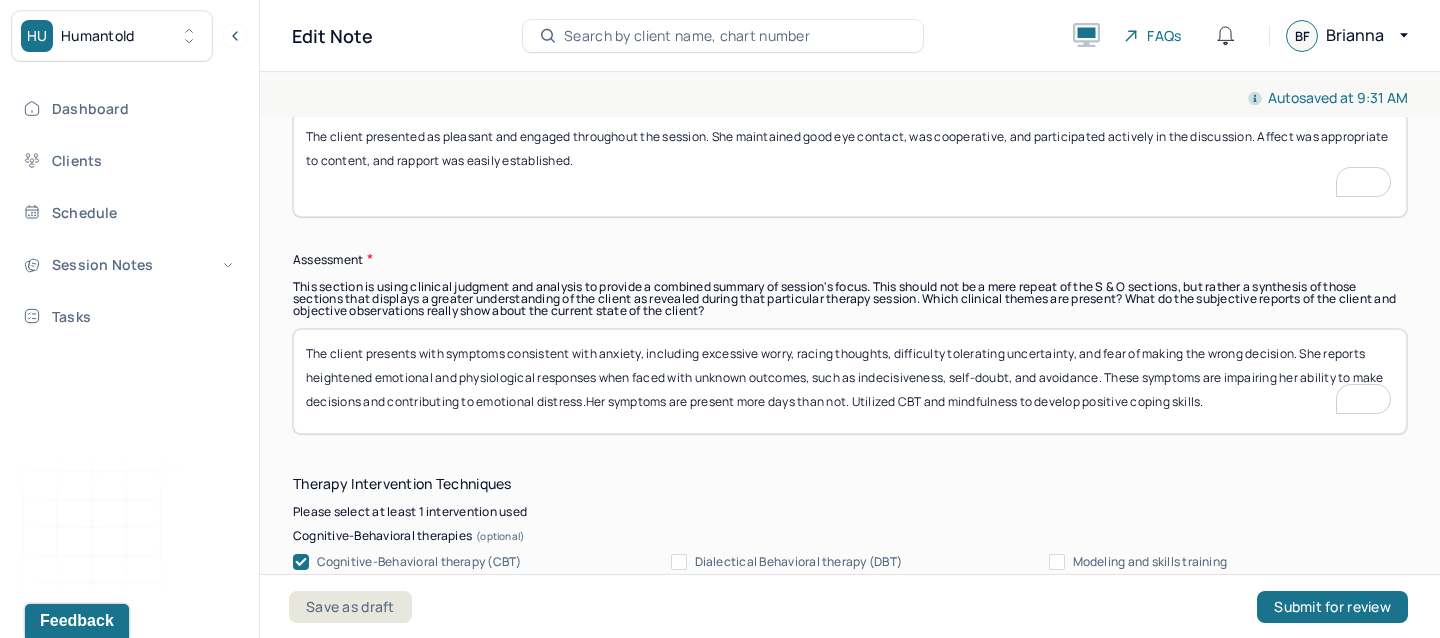 scroll, scrollTop: 0, scrollLeft: 0, axis: both 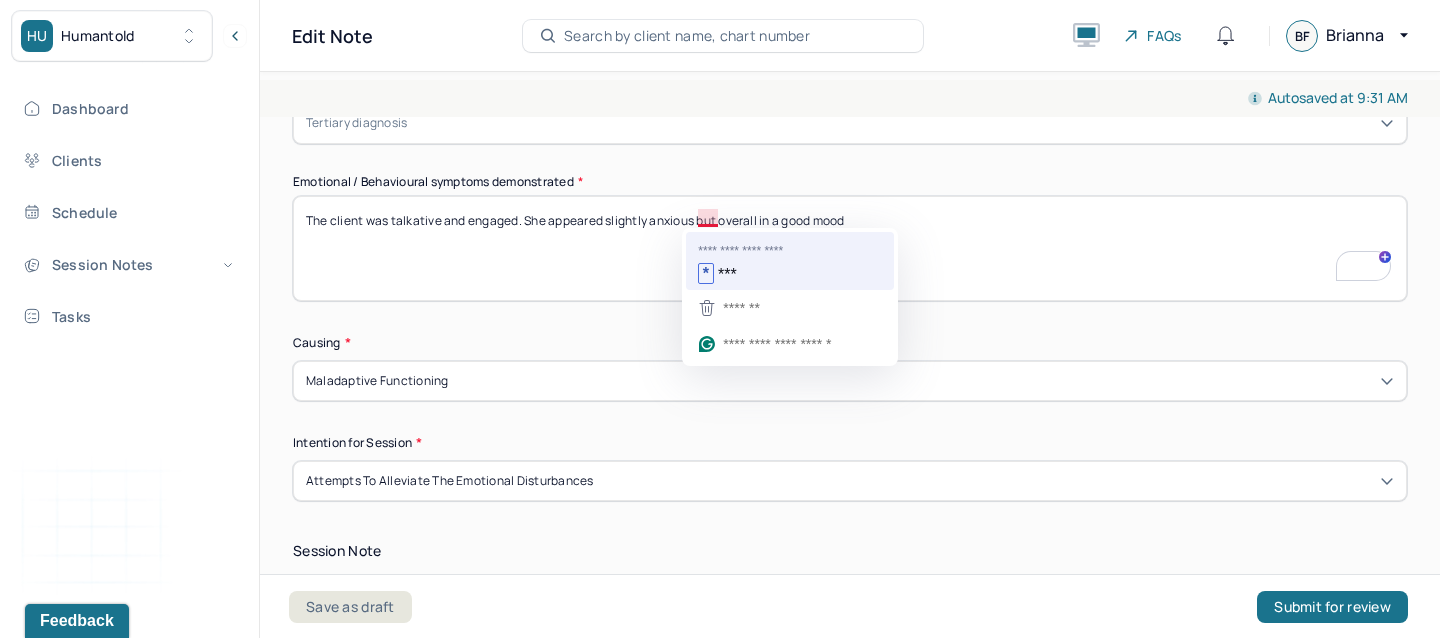 type on "The client presents with symptoms consistent with anxiety, including excessive worry, racing thoughts, difficulty tolerating uncertainty, and fear of making the wrong decision. She reports heightened emotional and physiological responses when faced with unknown outcomes, such as indecisiveness, self-doubt, and avoidance. These symptoms are impairing her ability to make decisions and contributing to emotional distress. Her symptoms are present more days than not. Utilized CBT and mindfulness to develop positive coping skills." 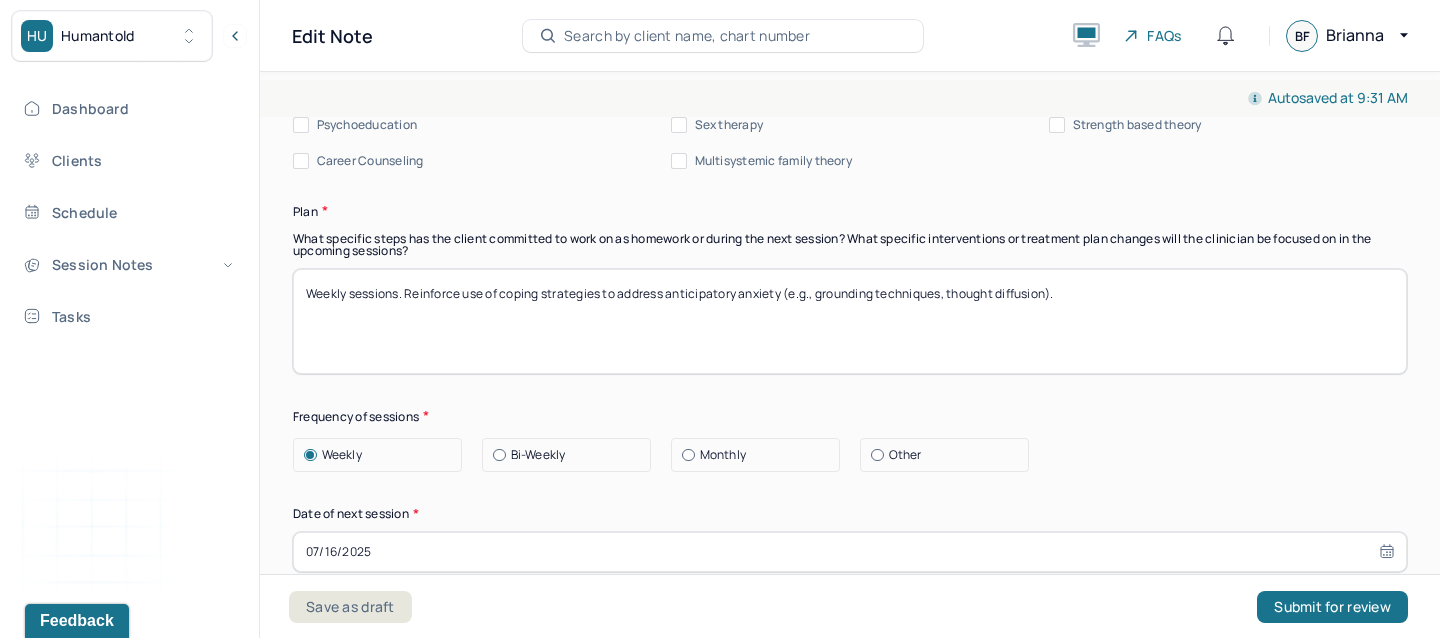 type on "The client was talkative and engaged. She appeared slightly anxious, but overall in a good mood" 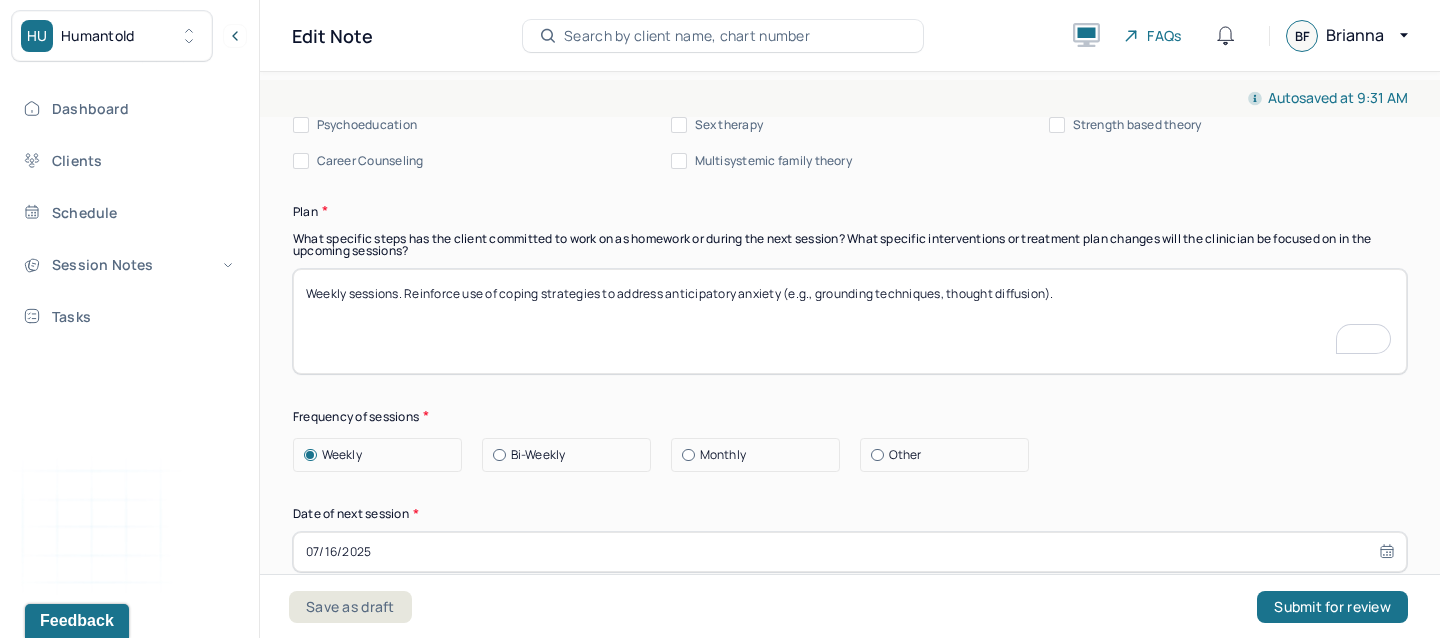 drag, startPoint x: 406, startPoint y: 292, endPoint x: 1071, endPoint y: 303, distance: 665.09094 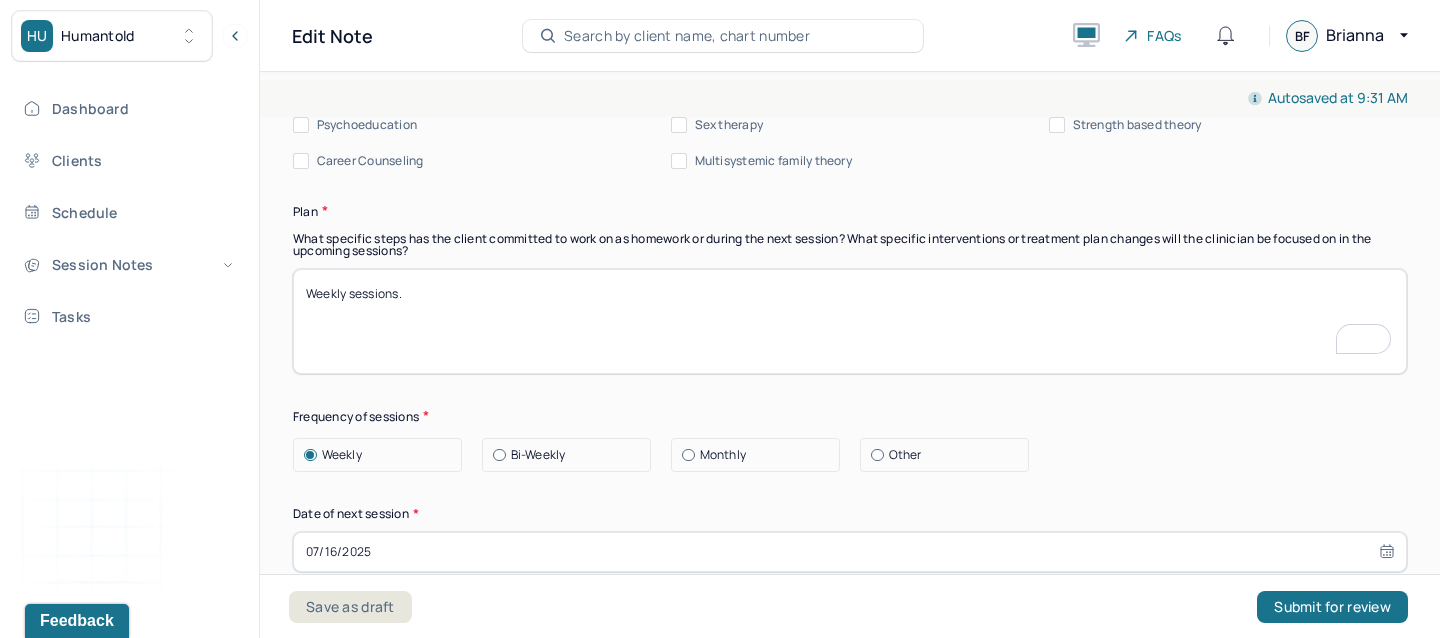 paste on "Support client in exploring and clarifying personal values, goals, and priorities related to career" 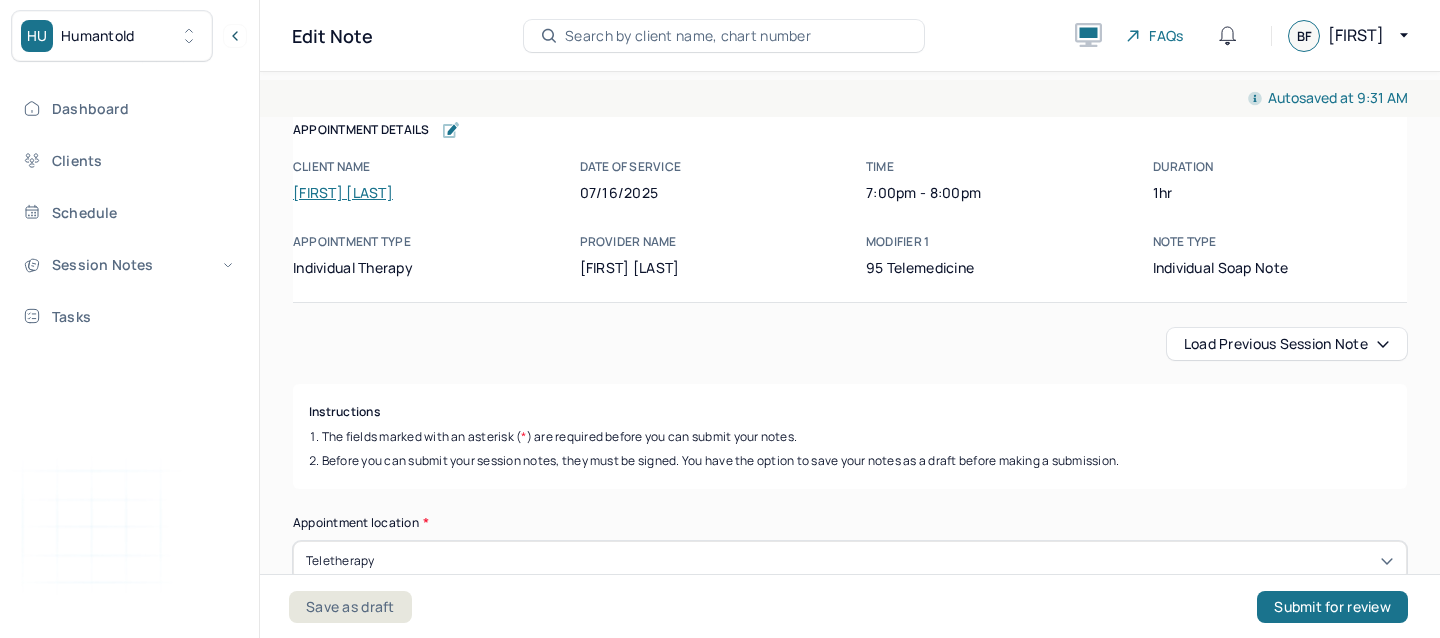 scroll, scrollTop: 0, scrollLeft: 0, axis: both 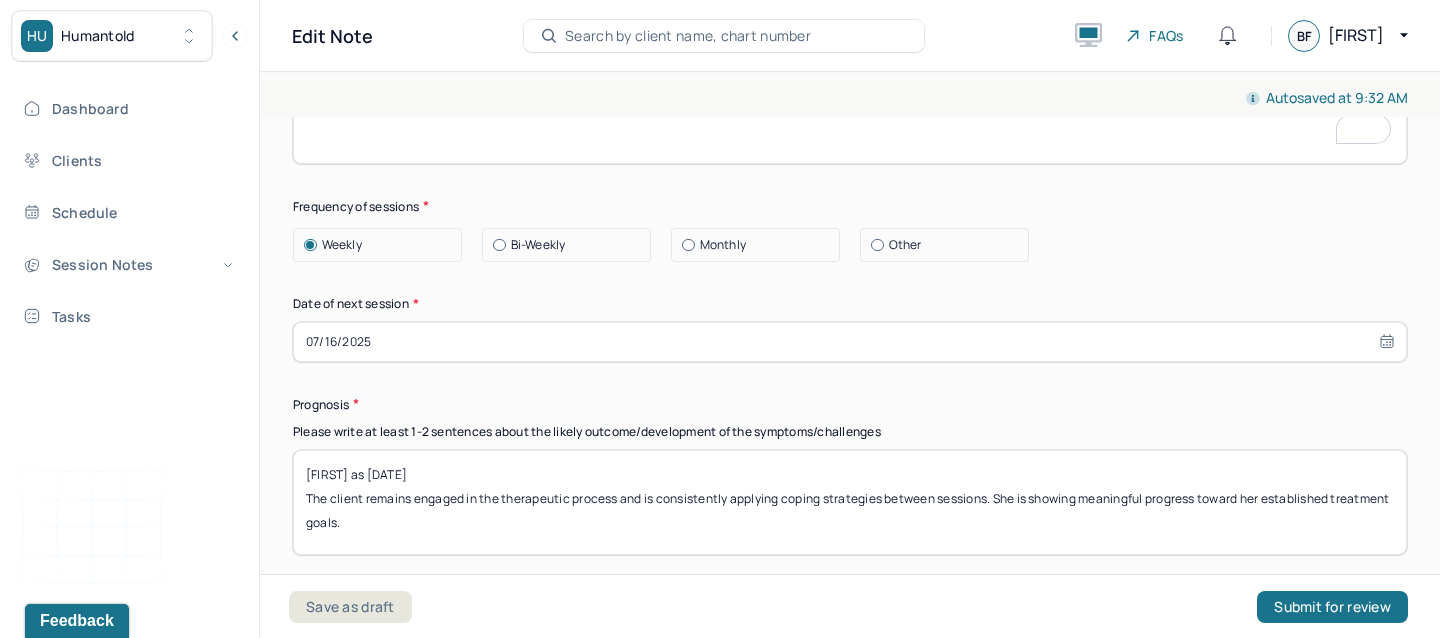 type on "Weekly sessions. Support client in exploring and clarifying personal values, goals, and priorities related to career." 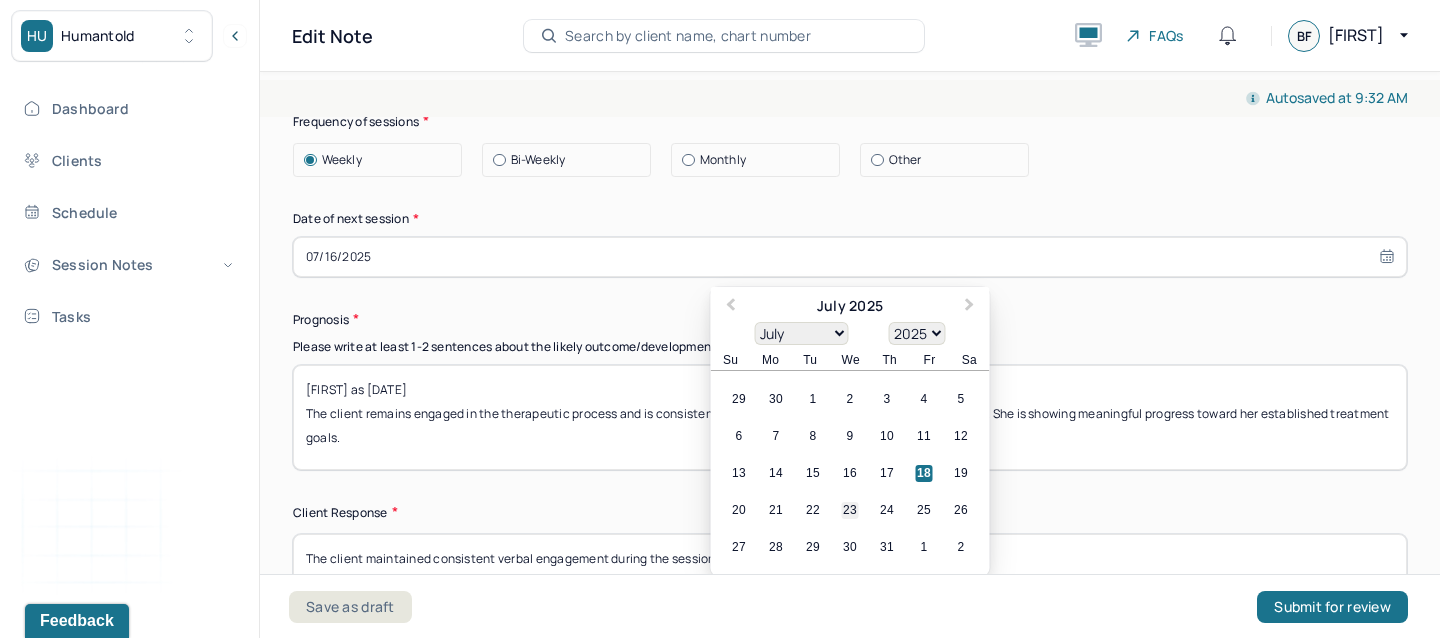 click on "23" at bounding box center [850, 510] 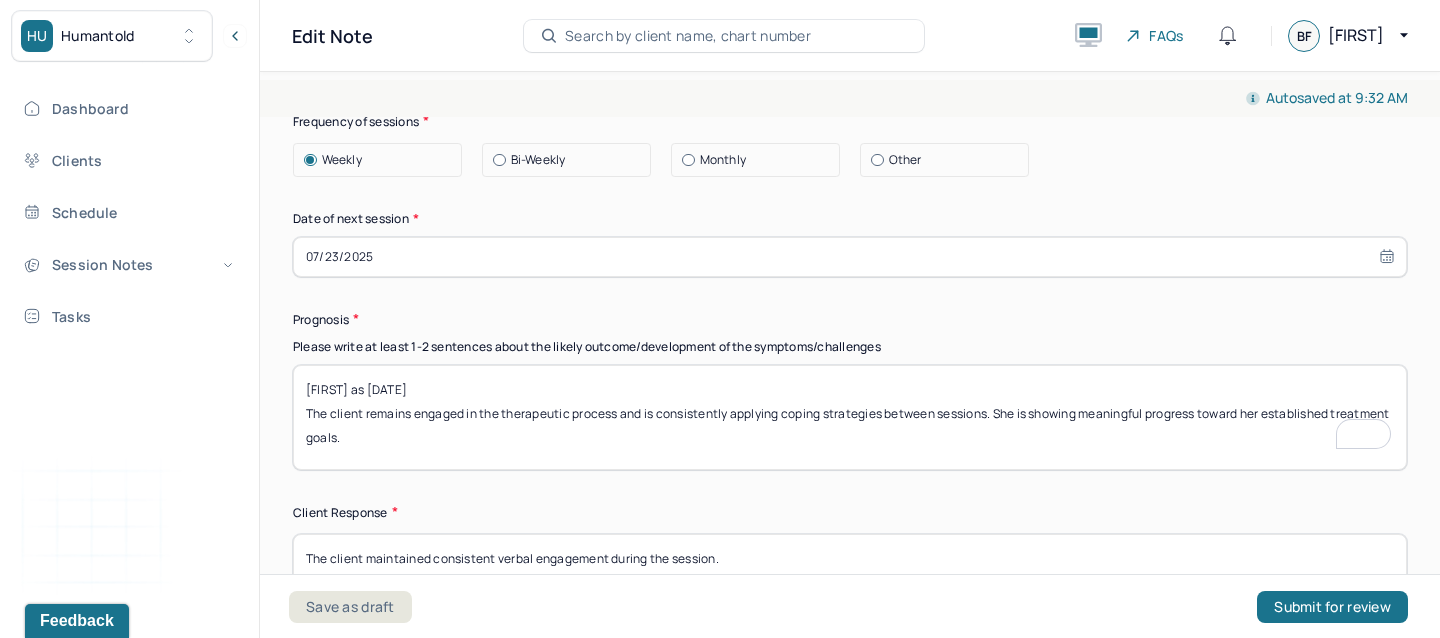 drag, startPoint x: 412, startPoint y: 420, endPoint x: 252, endPoint y: 396, distance: 161.79 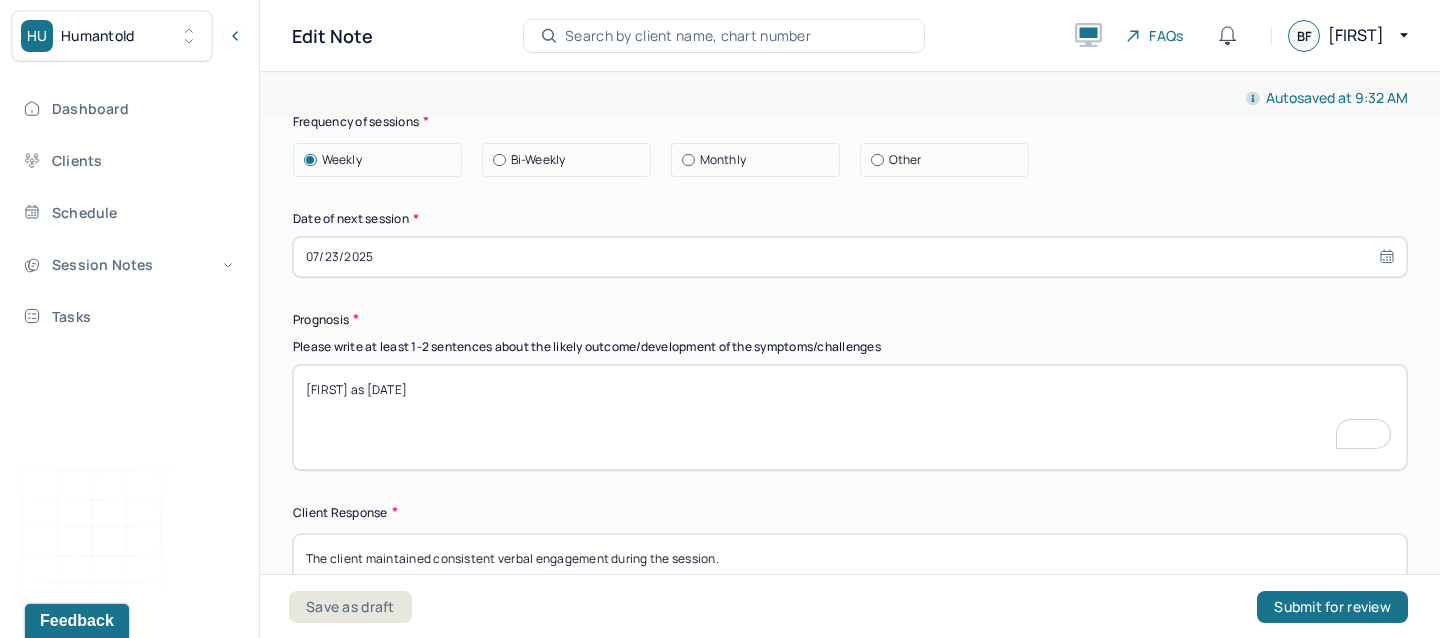 paste on "The client’s commitment to change and focus on goal attainment are encouraging signs of future progress." 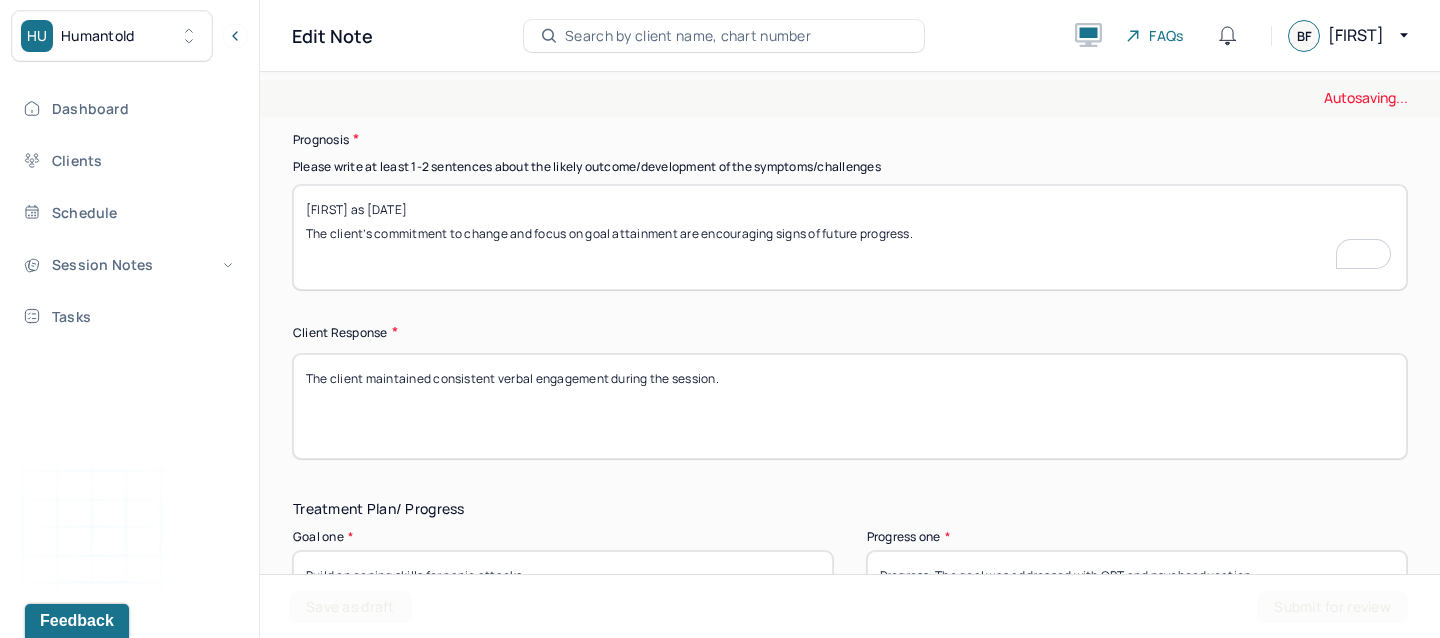 type on "Sam as 07/09/25
The client’s commitment to change and focus on goal attainment are encouraging signs of future progress." 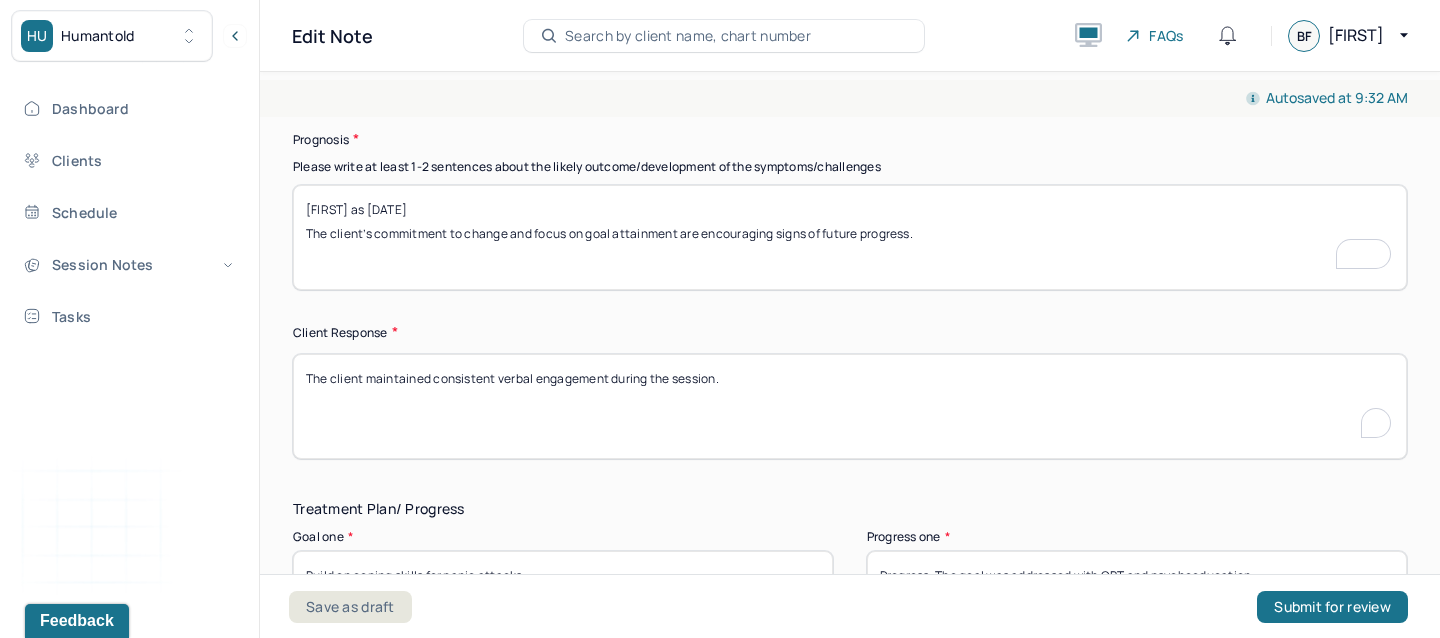 click on "The client maintained consistent verbal engagement during the session." at bounding box center [850, 406] 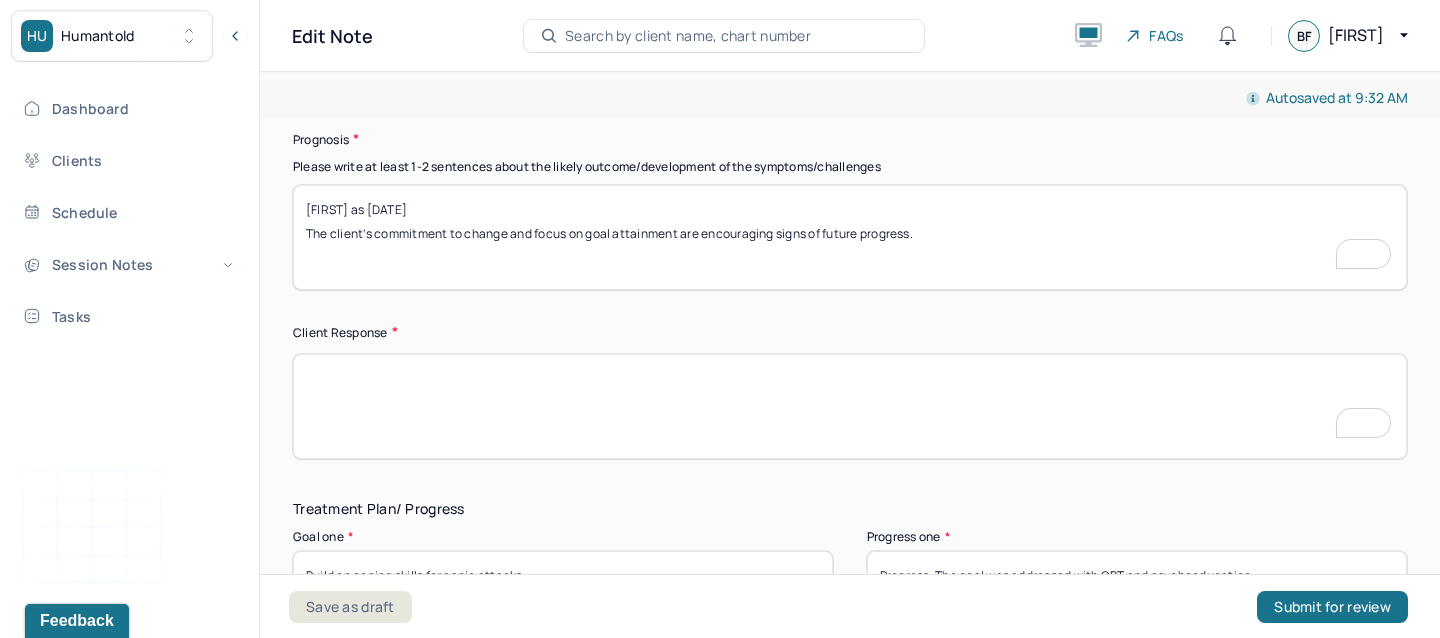 paste on "The client actively participated in the session." 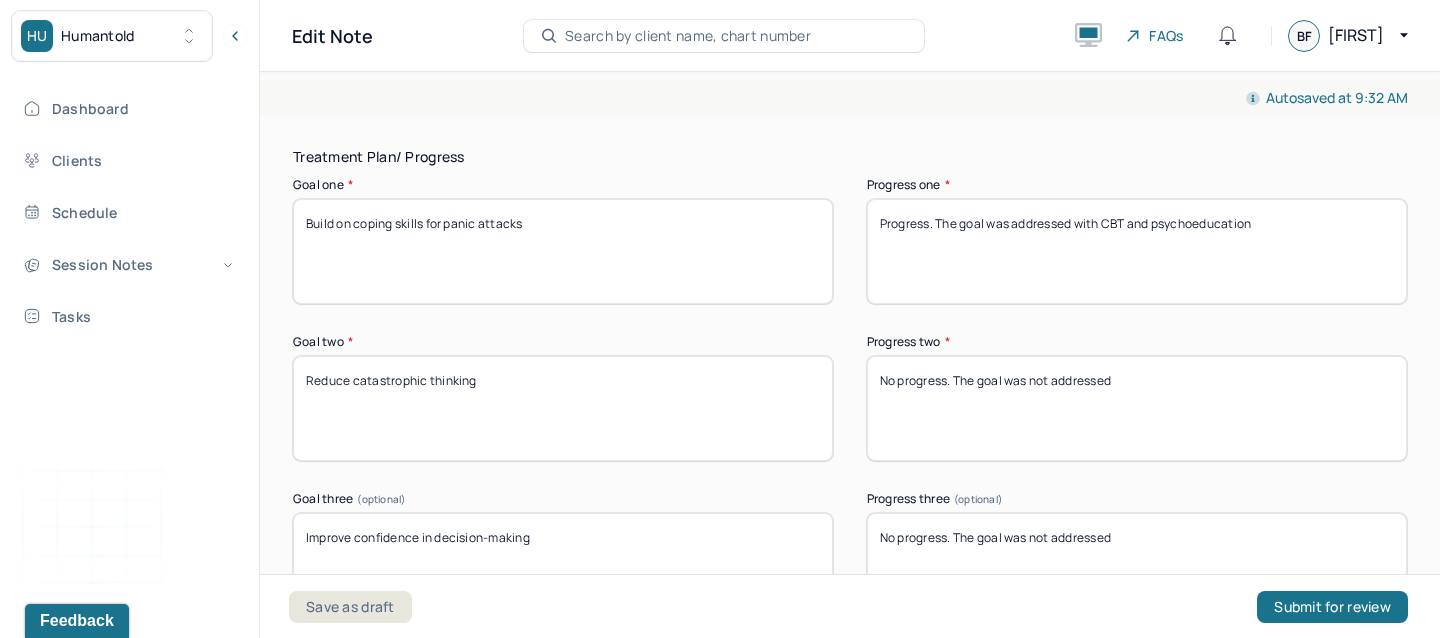 type on "The client actively participated in the session." 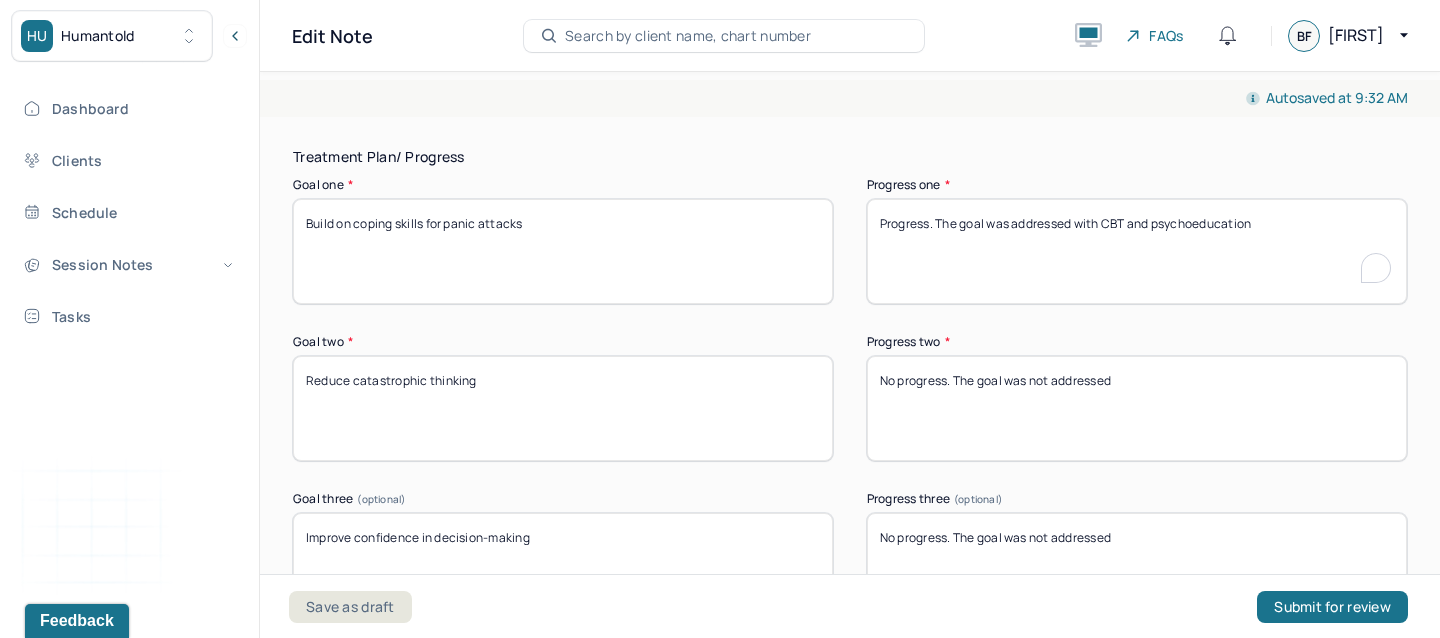 click on "Progress. The goal was addressed with CBT and psychoeducation" at bounding box center (1137, 251) 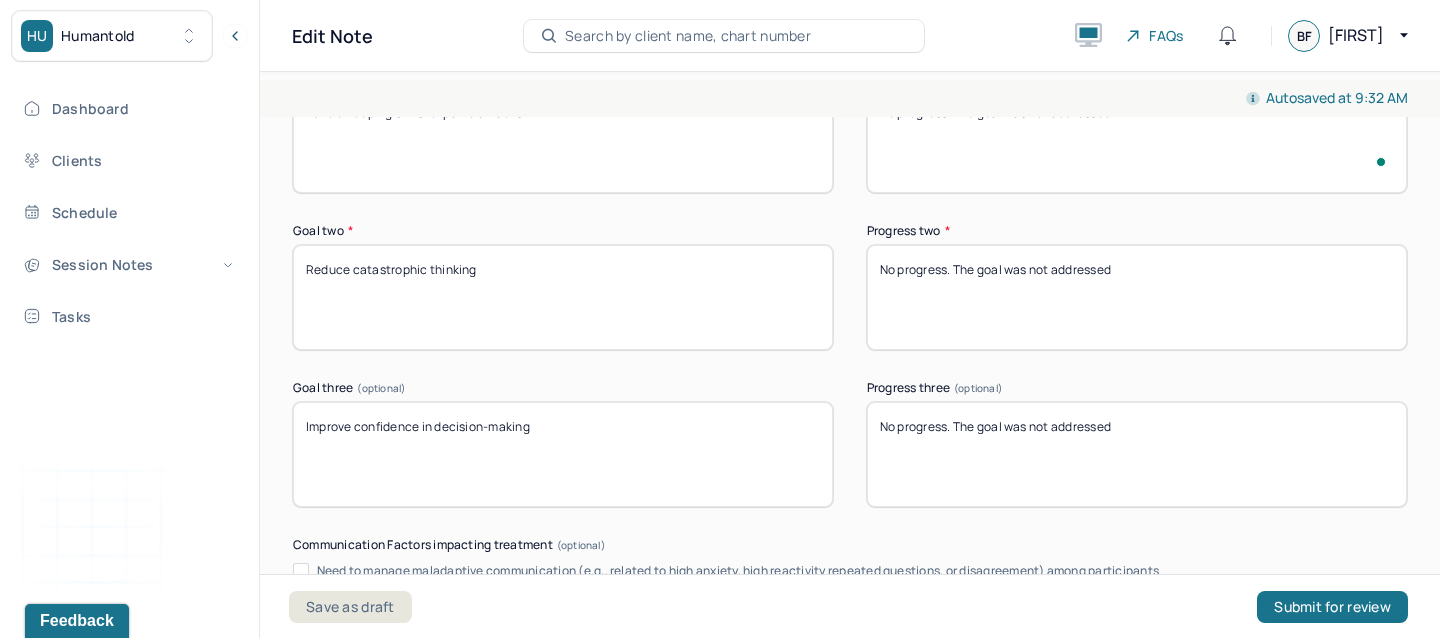 type on "No progress. The goal was not addressed" 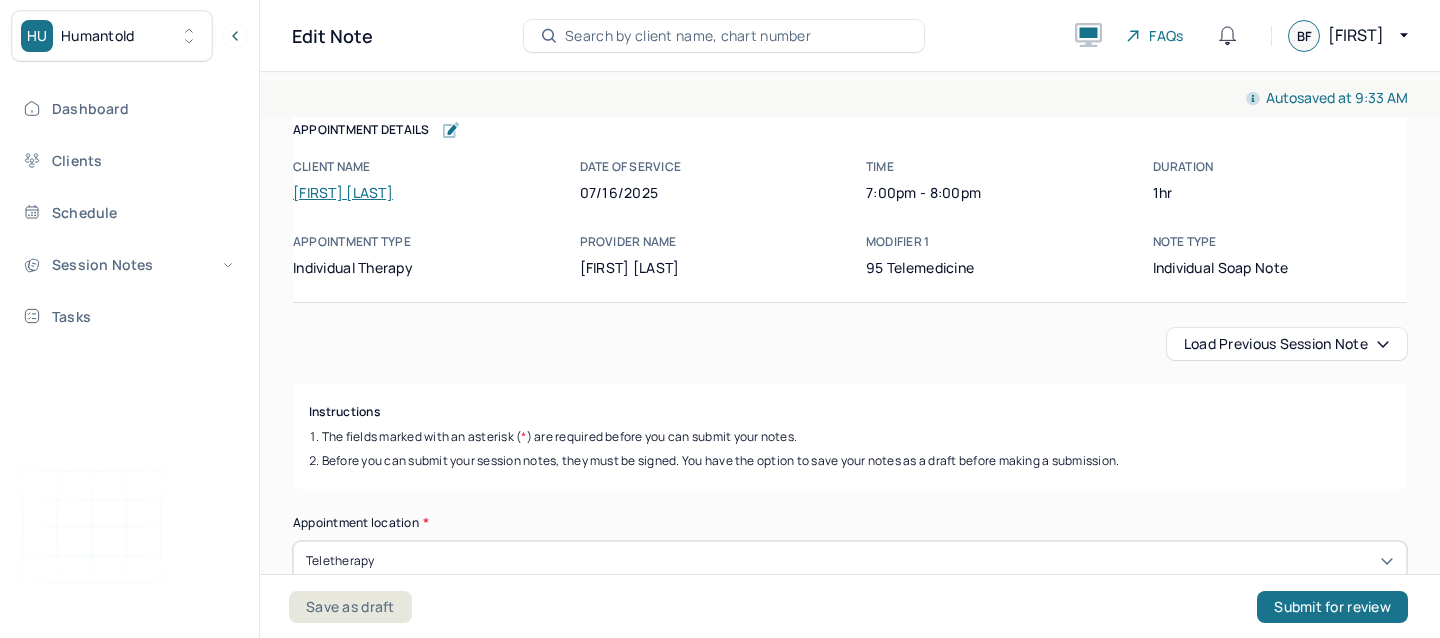 scroll, scrollTop: 0, scrollLeft: 0, axis: both 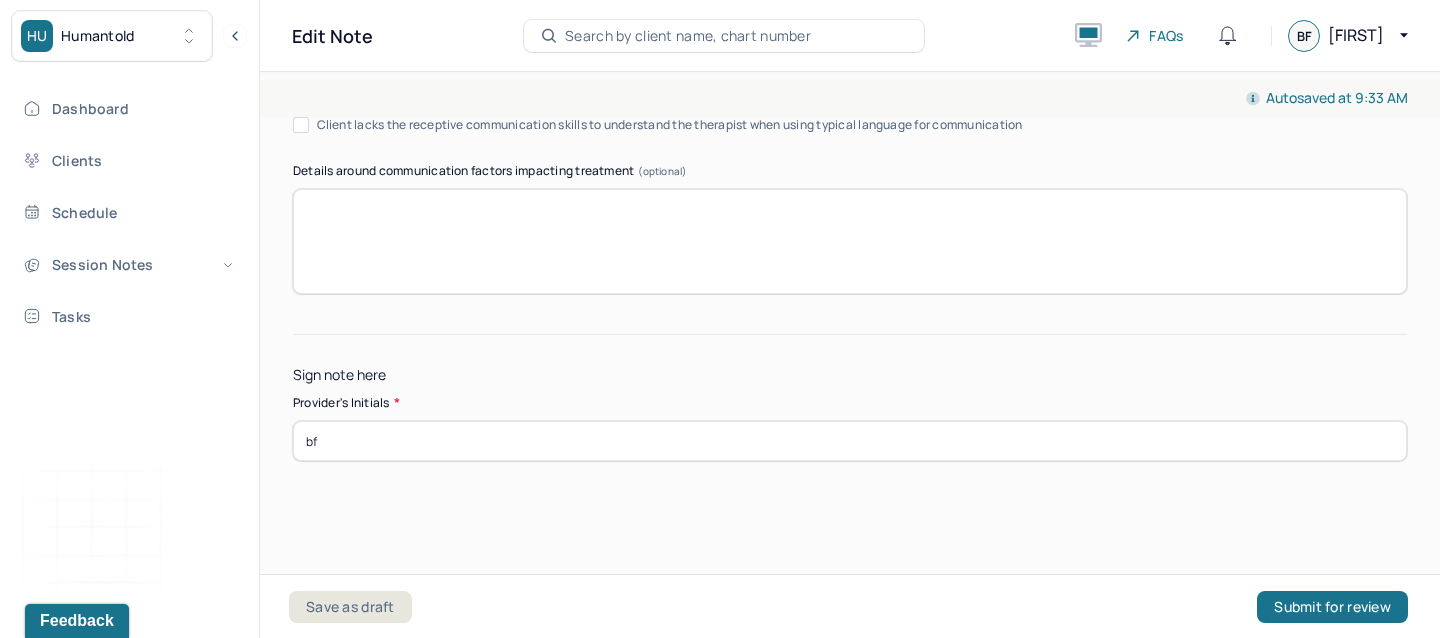 click on "Submit for review" at bounding box center (1332, 607) 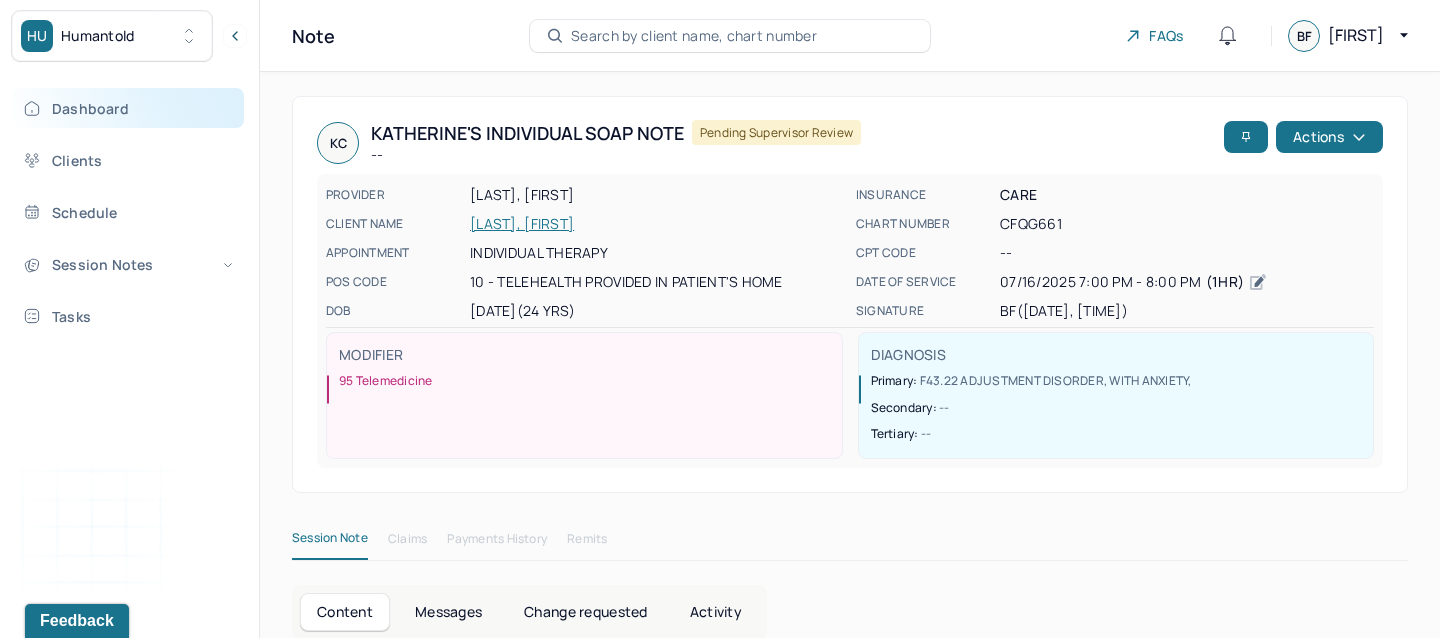 click on "Dashboard" at bounding box center [128, 108] 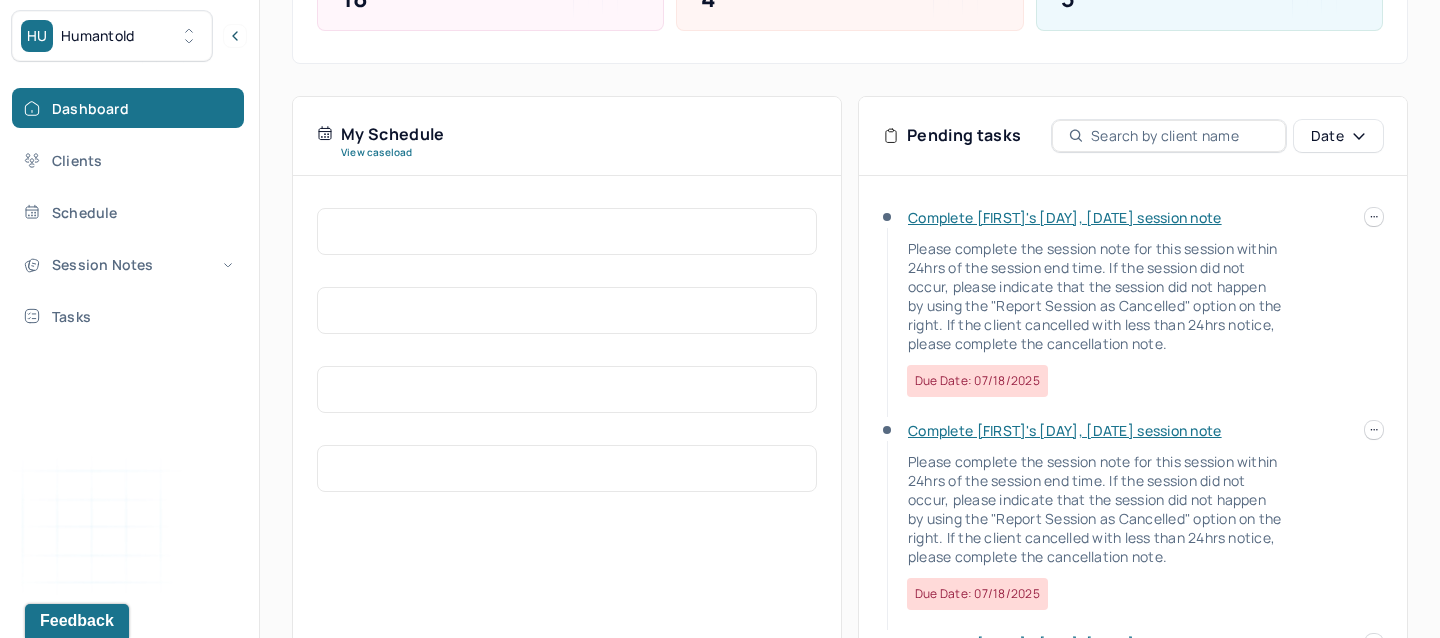 scroll, scrollTop: 349, scrollLeft: 0, axis: vertical 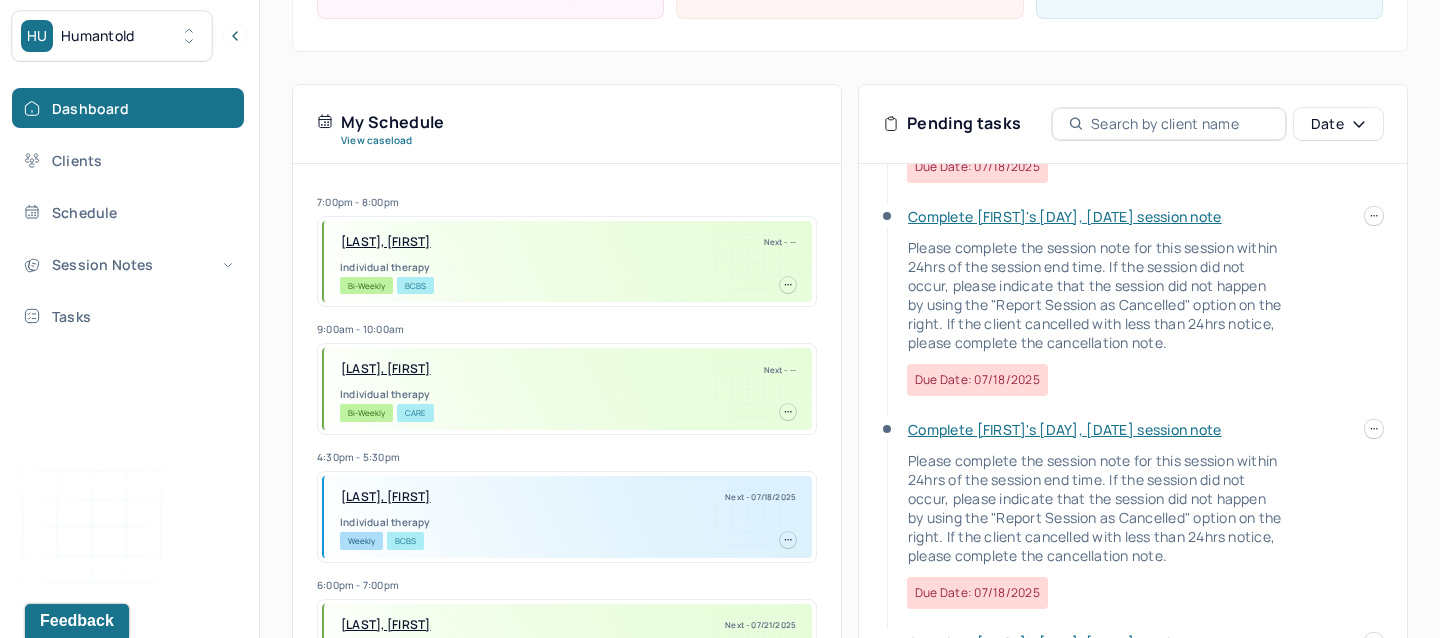click at bounding box center (1374, 216) 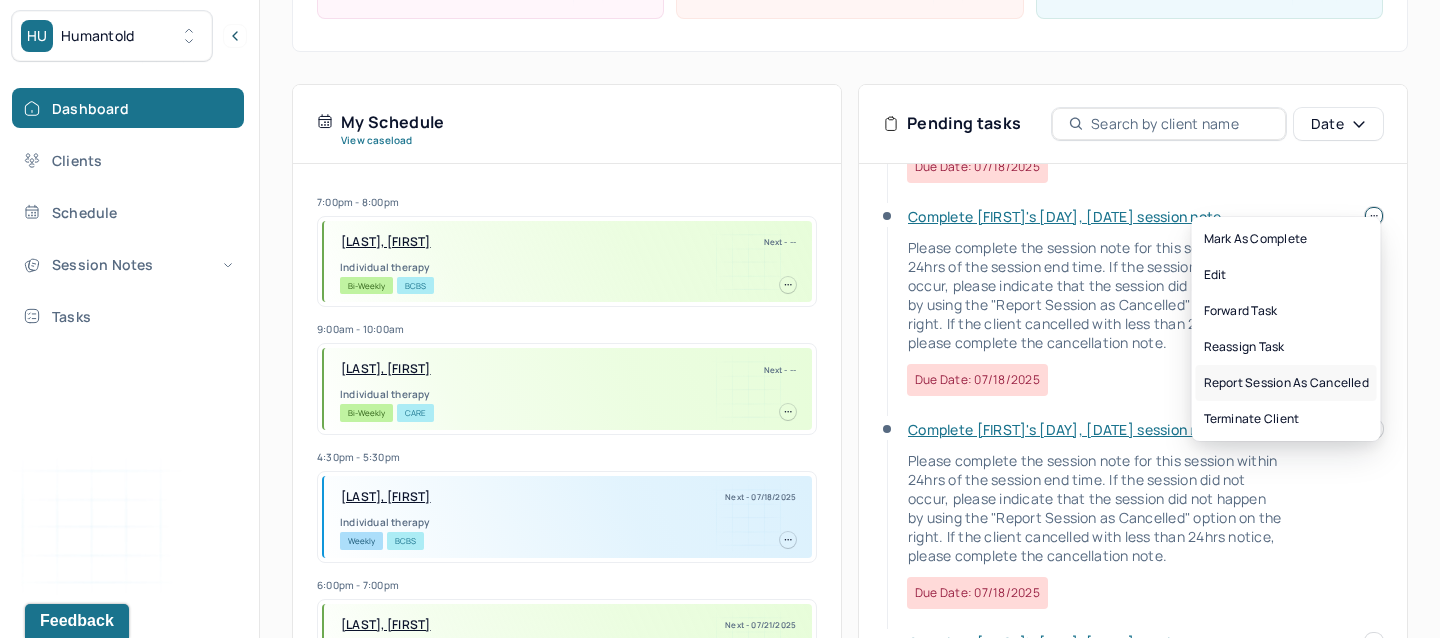 click on "Report session as cancelled" at bounding box center (1286, 383) 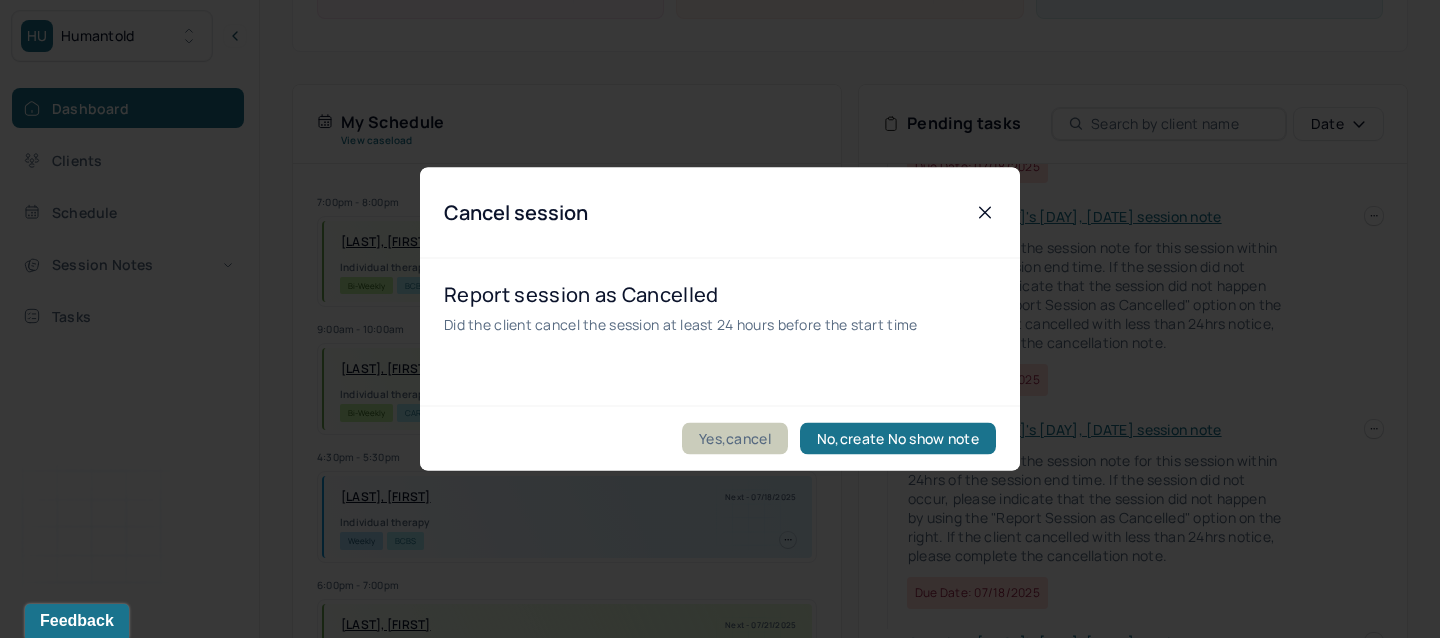 click on "Yes,cancel" at bounding box center [735, 439] 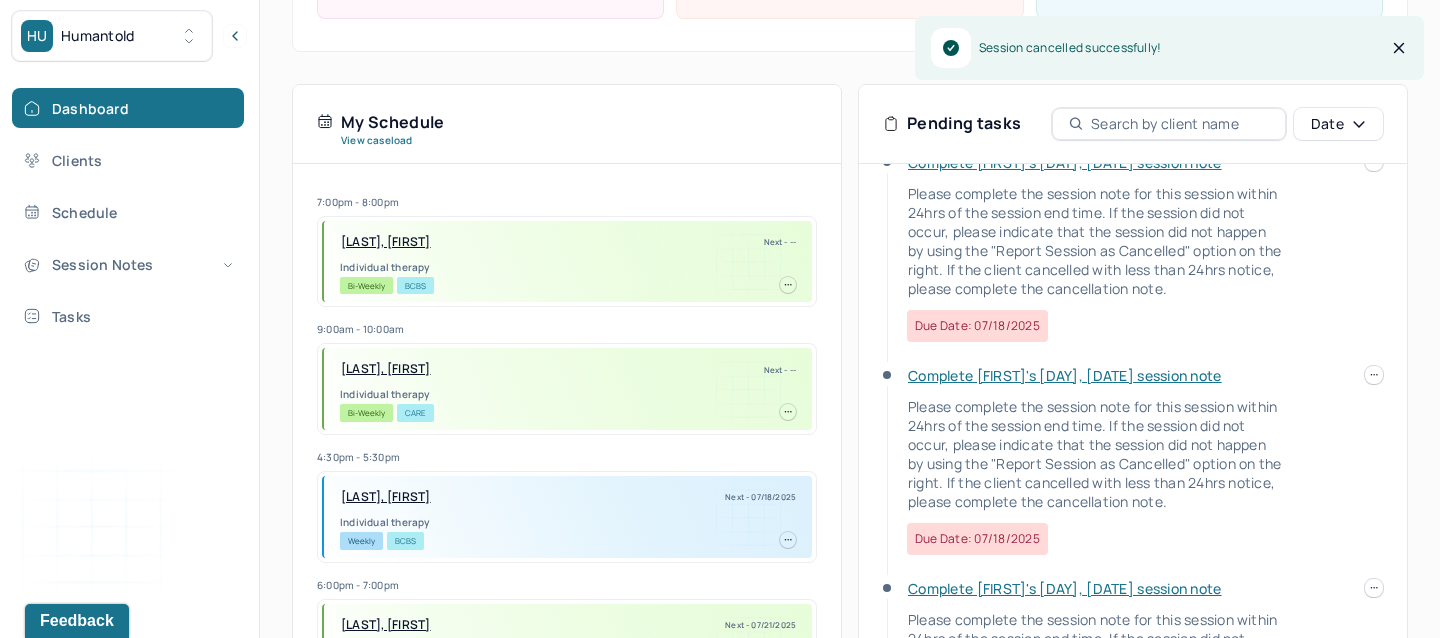 scroll, scrollTop: 43, scrollLeft: 0, axis: vertical 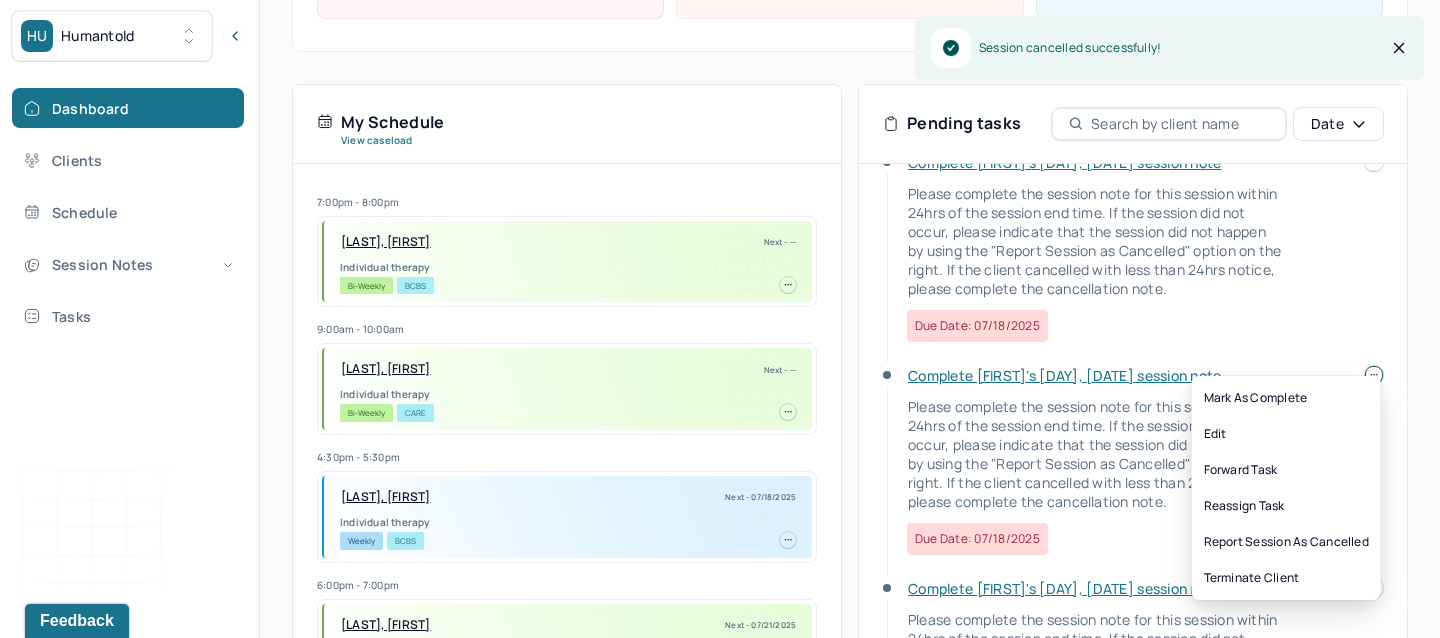 click 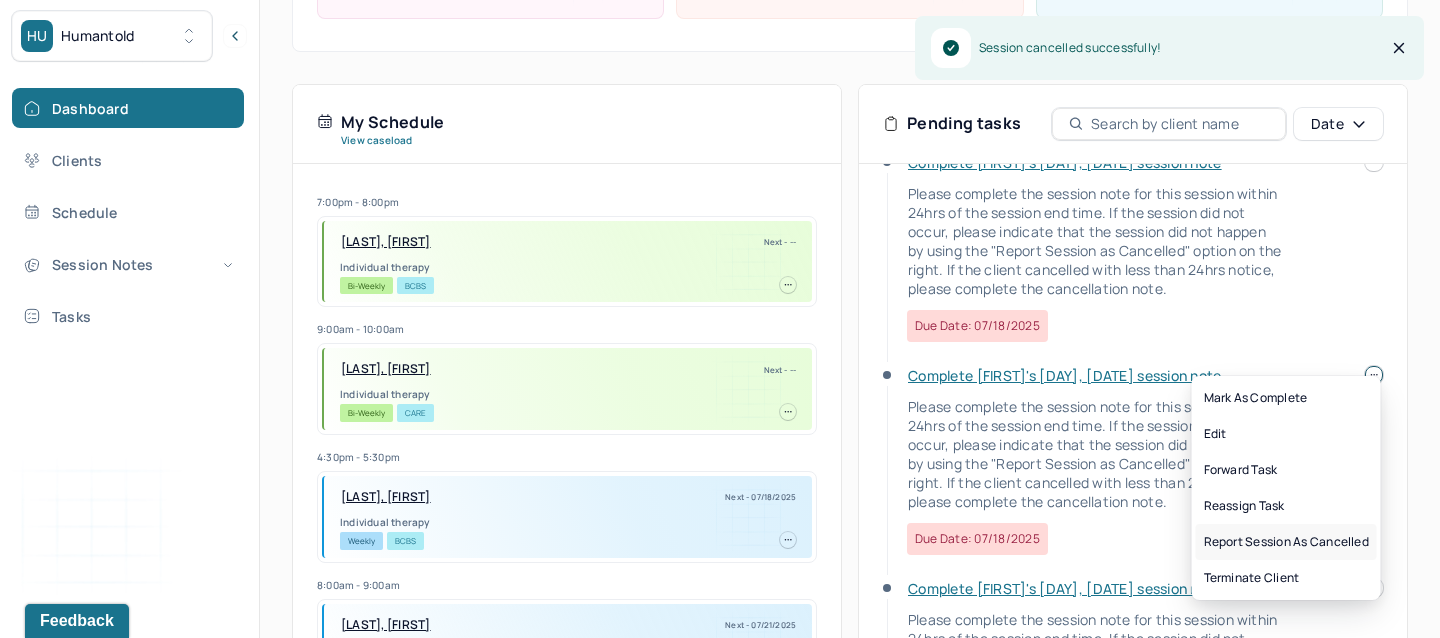 click on "Report session as cancelled" at bounding box center (1286, 542) 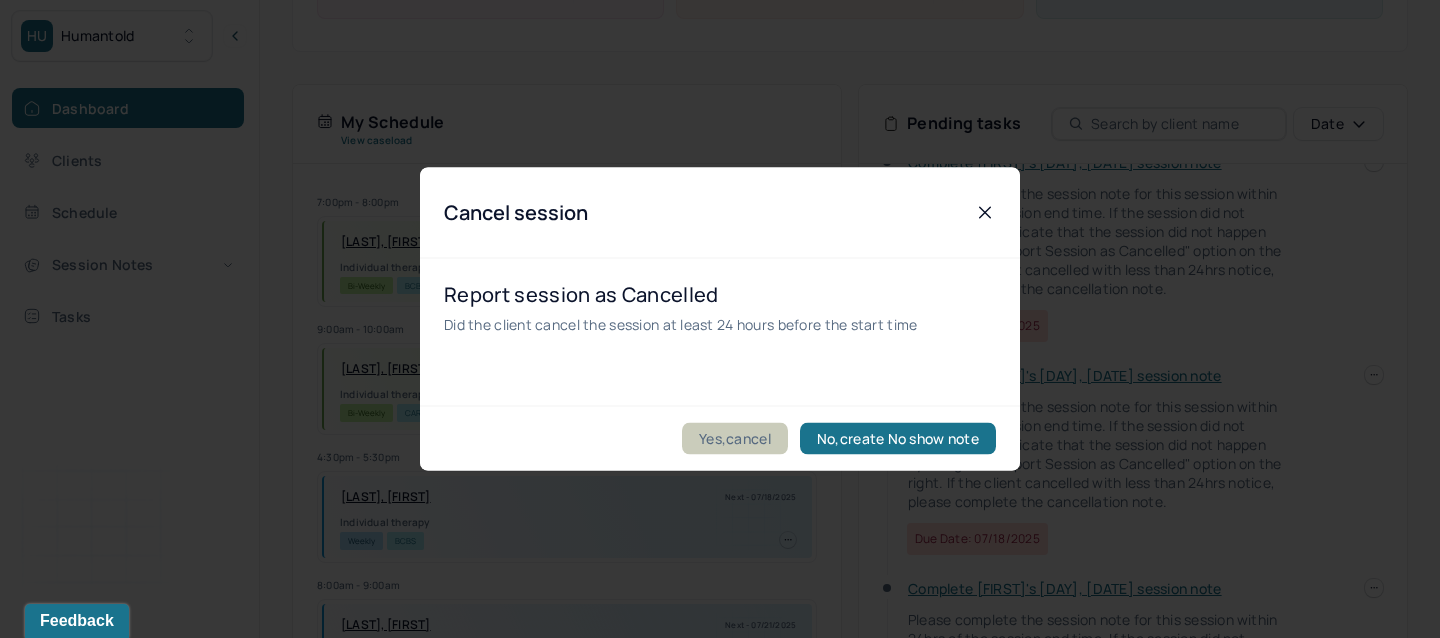 click on "Yes,cancel" at bounding box center (735, 439) 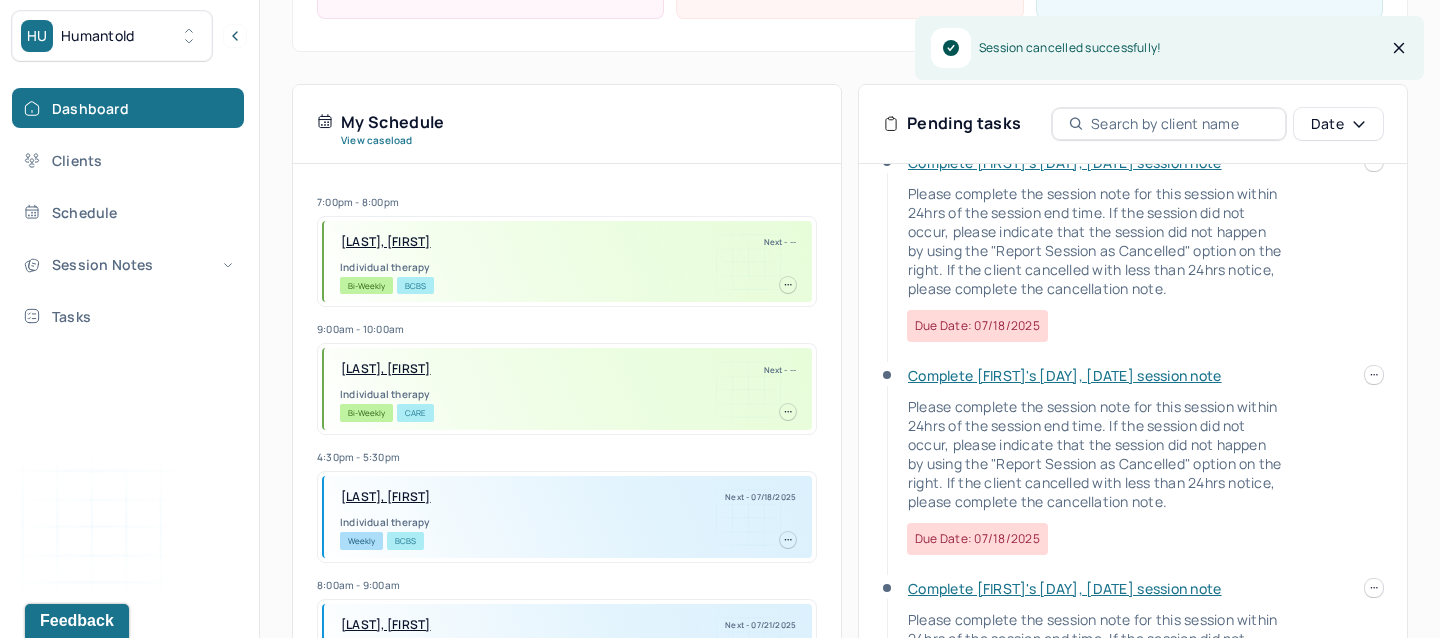 scroll, scrollTop: 0, scrollLeft: 0, axis: both 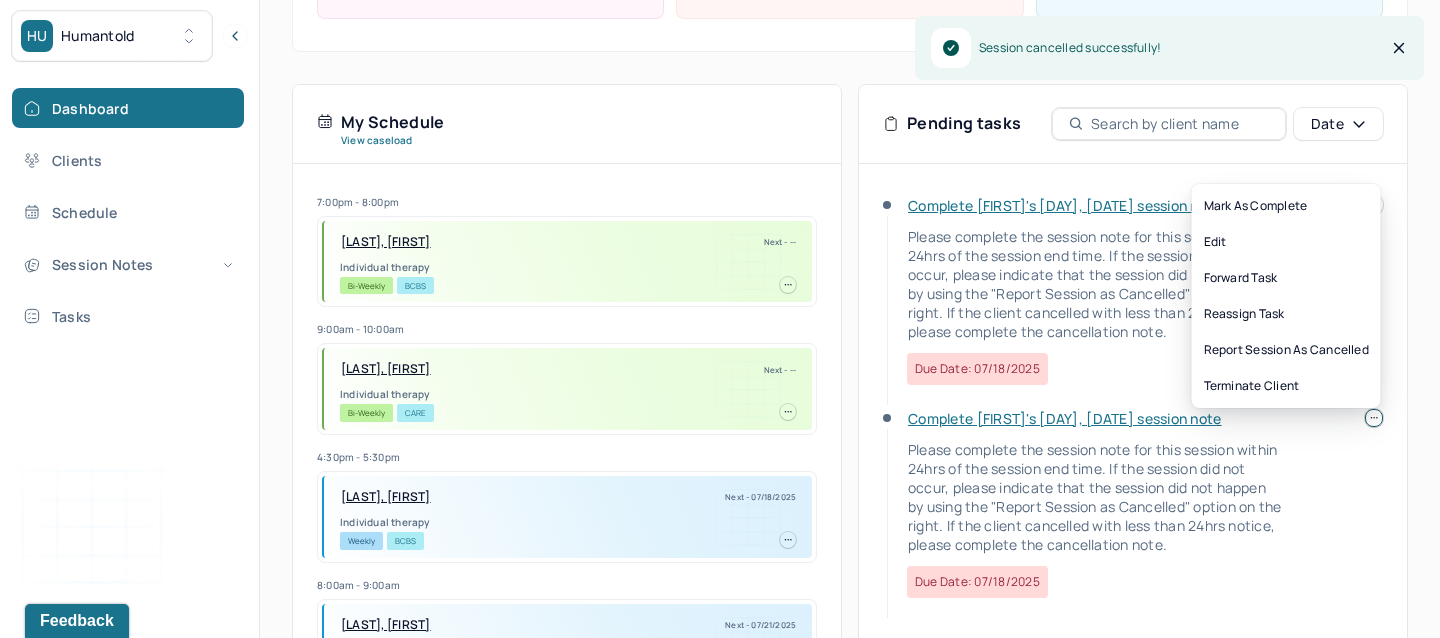 click 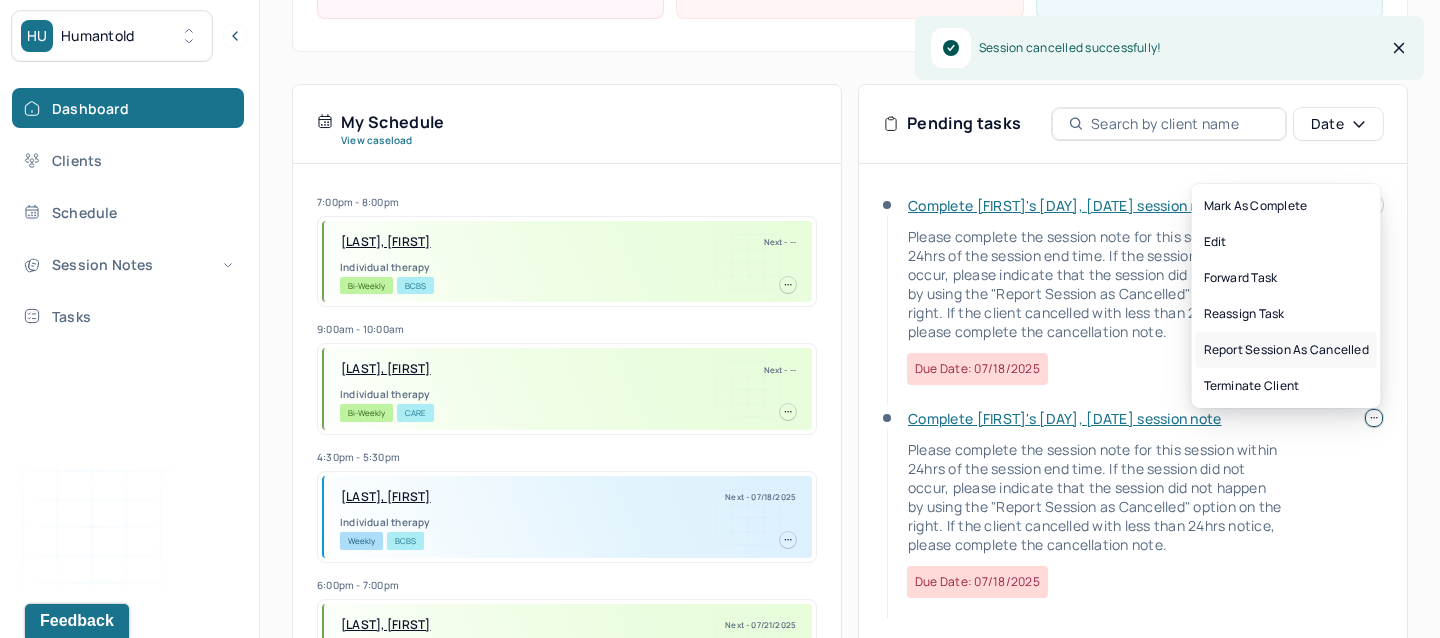 click on "Report session as cancelled" at bounding box center (1286, 350) 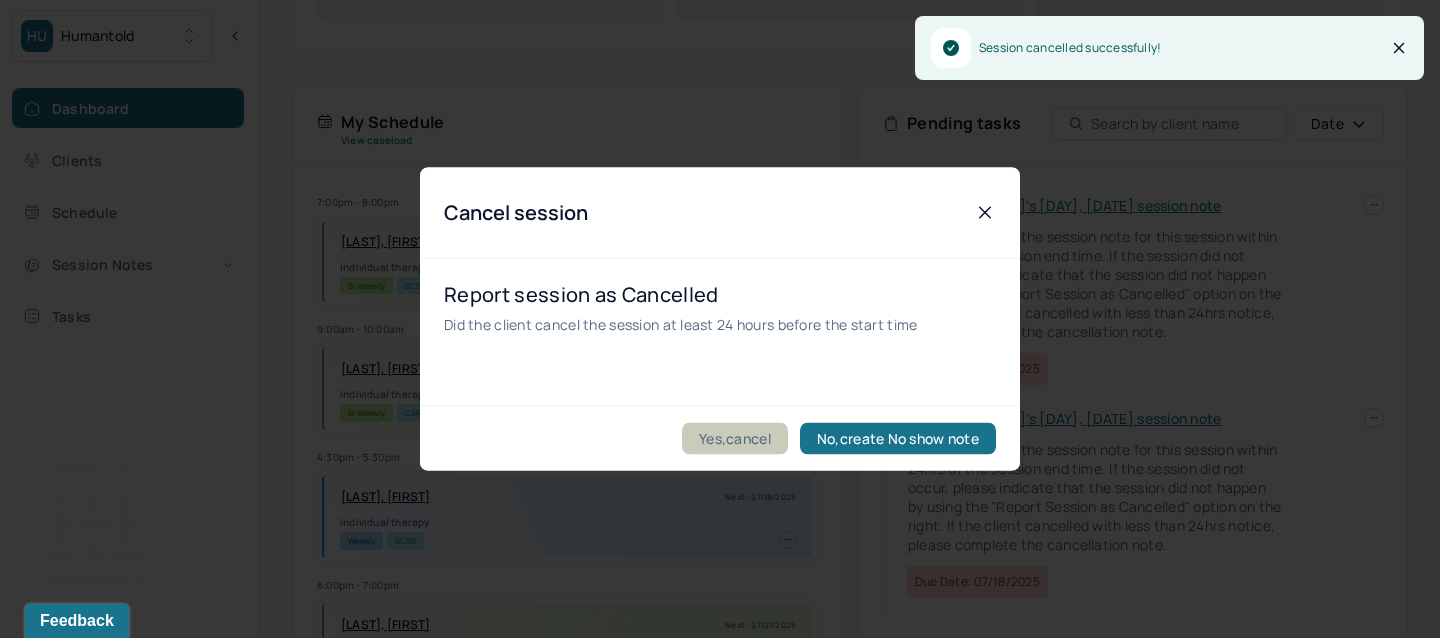 click on "Yes,cancel" at bounding box center [735, 439] 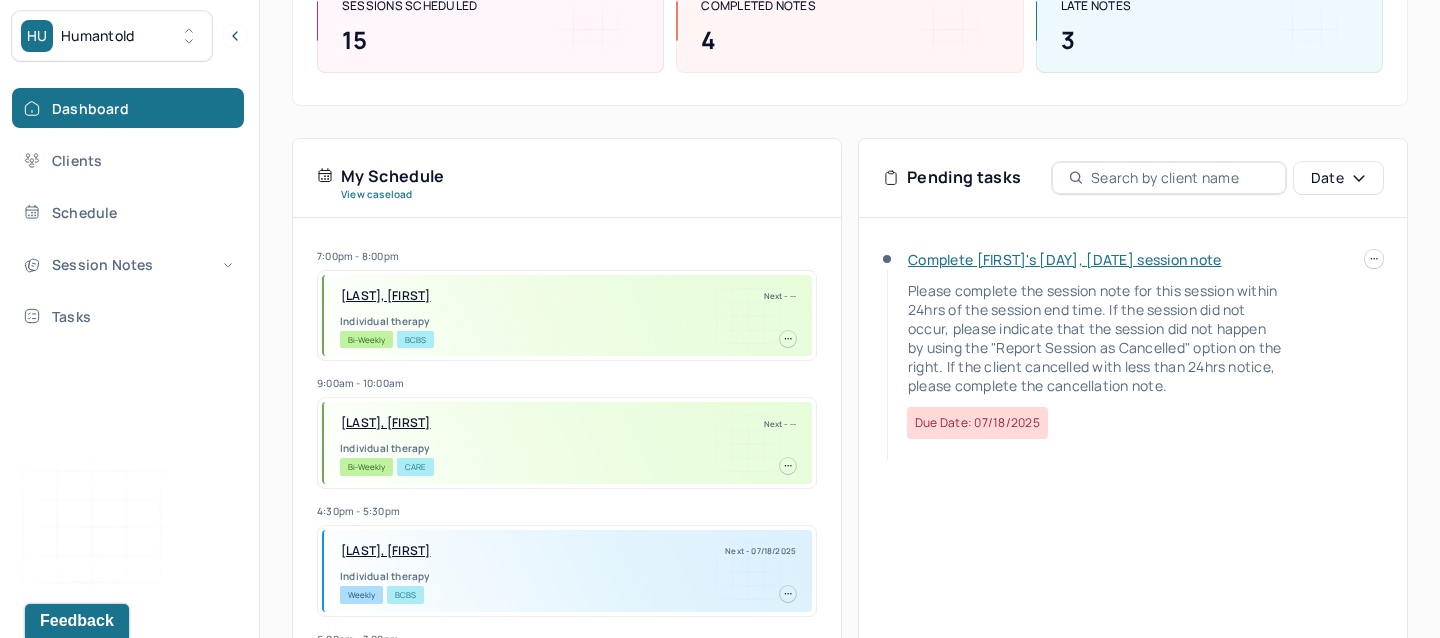 scroll, scrollTop: 496, scrollLeft: 0, axis: vertical 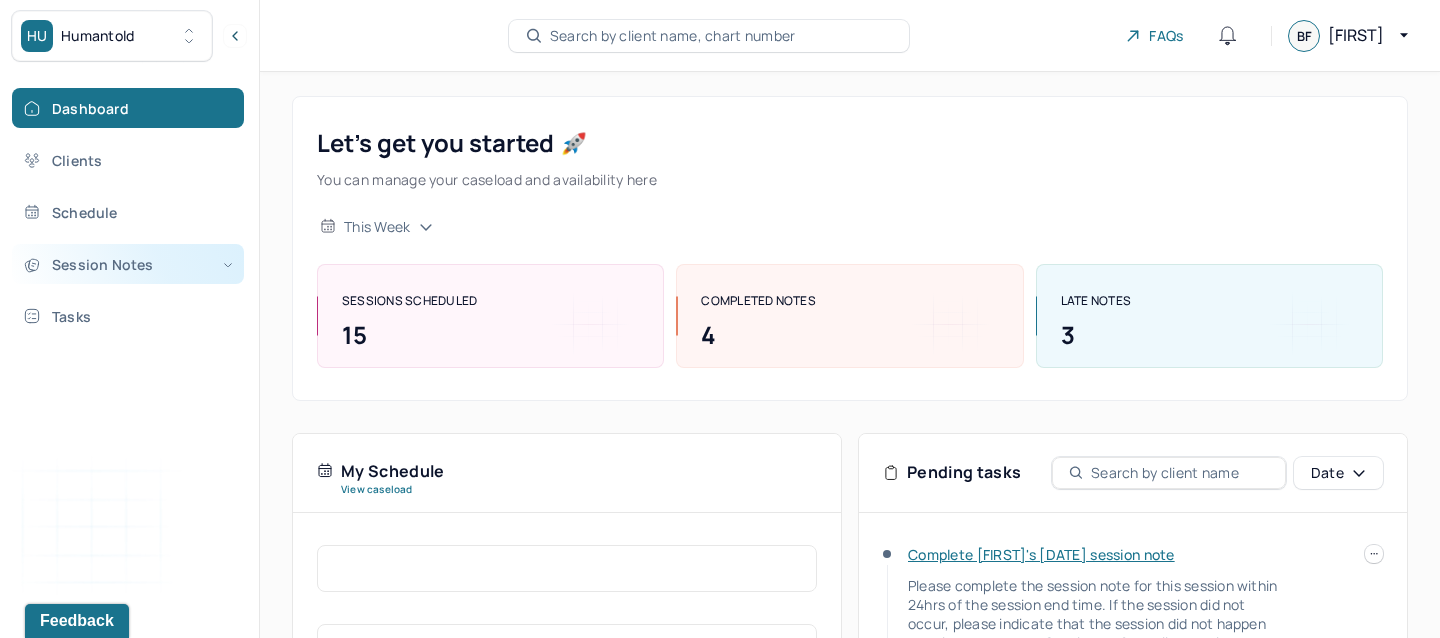 click on "Session Notes" at bounding box center [128, 264] 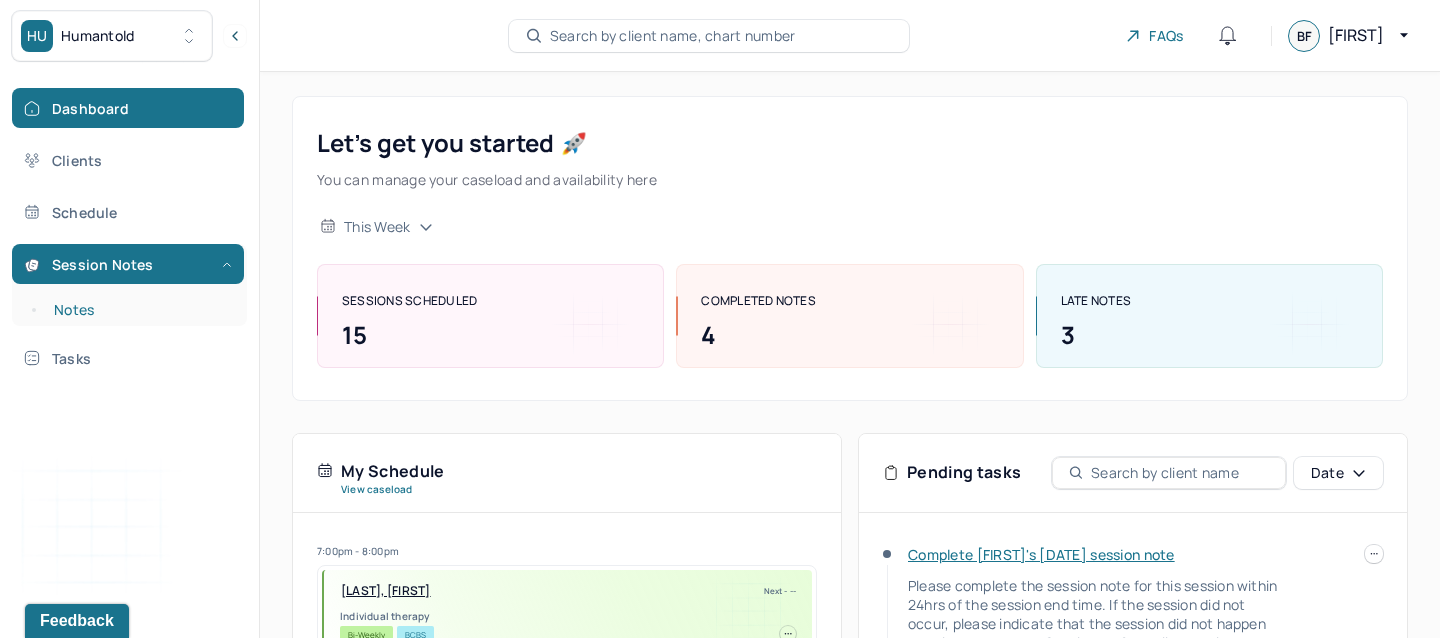 click on "Notes" at bounding box center (139, 310) 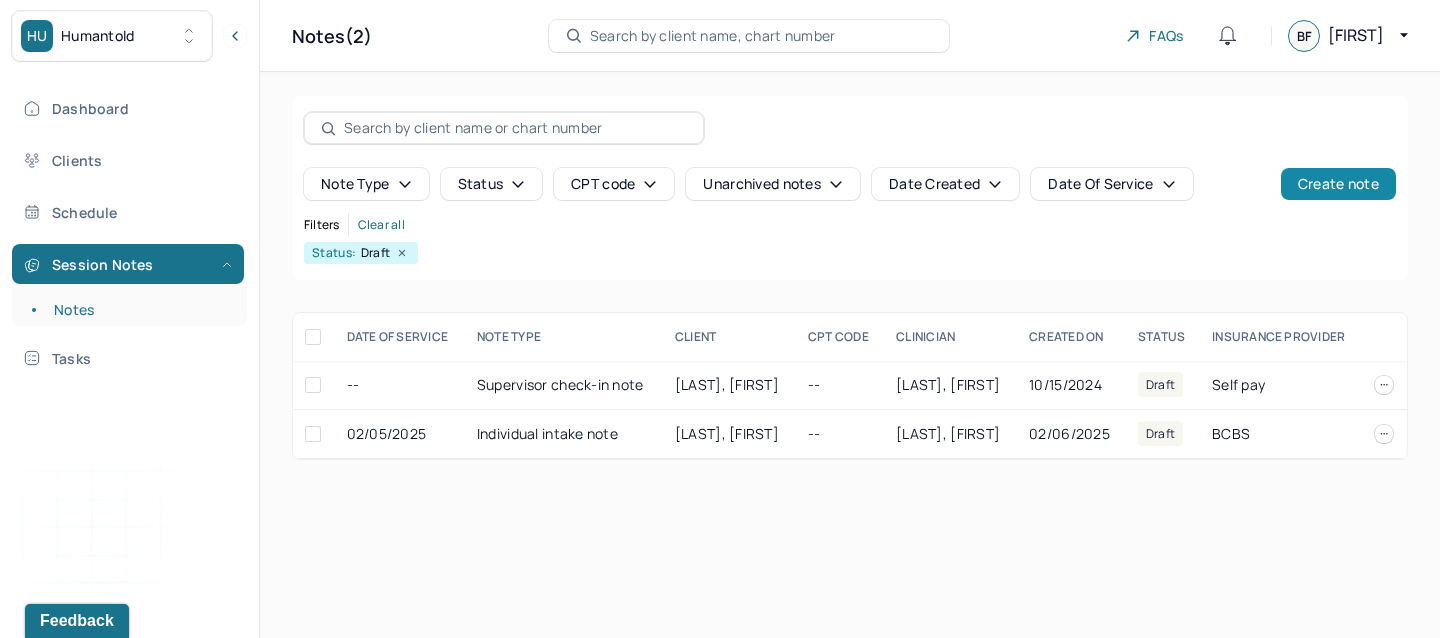 click on "Create note" at bounding box center (1338, 184) 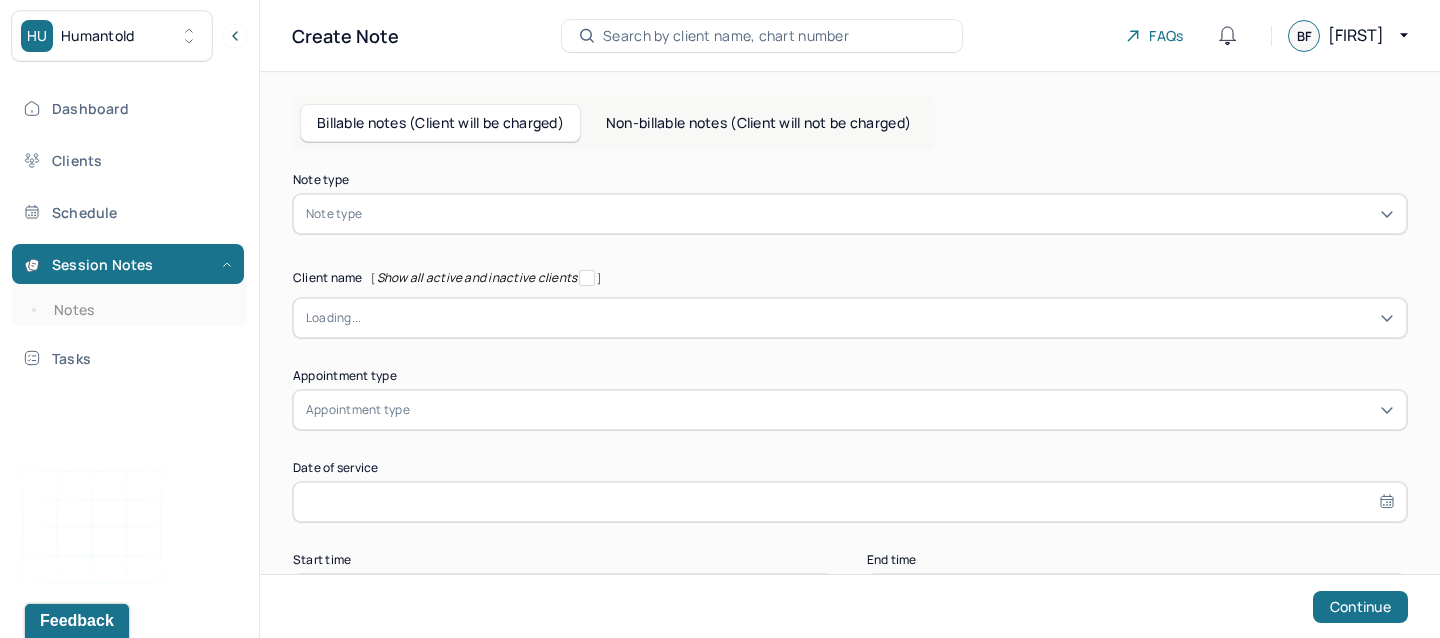 click on "Note type" at bounding box center [850, 214] 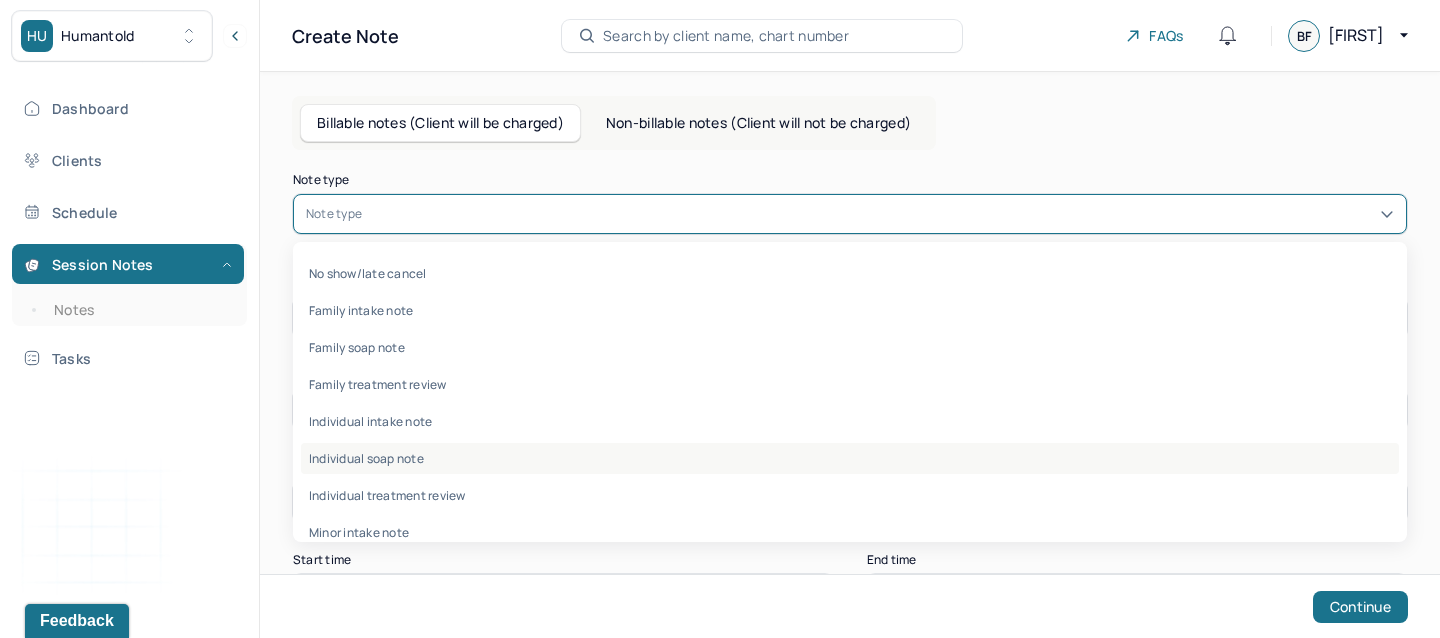 click on "Individual soap note" at bounding box center [850, 458] 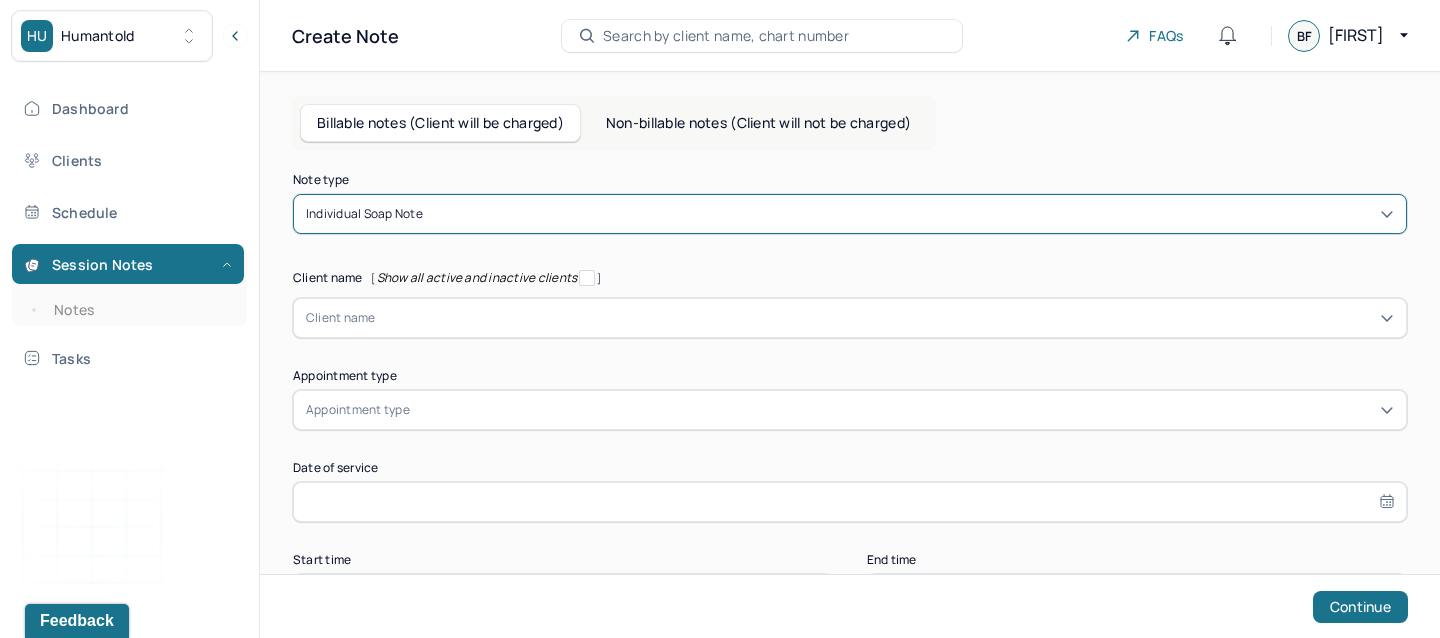 scroll, scrollTop: 83, scrollLeft: 0, axis: vertical 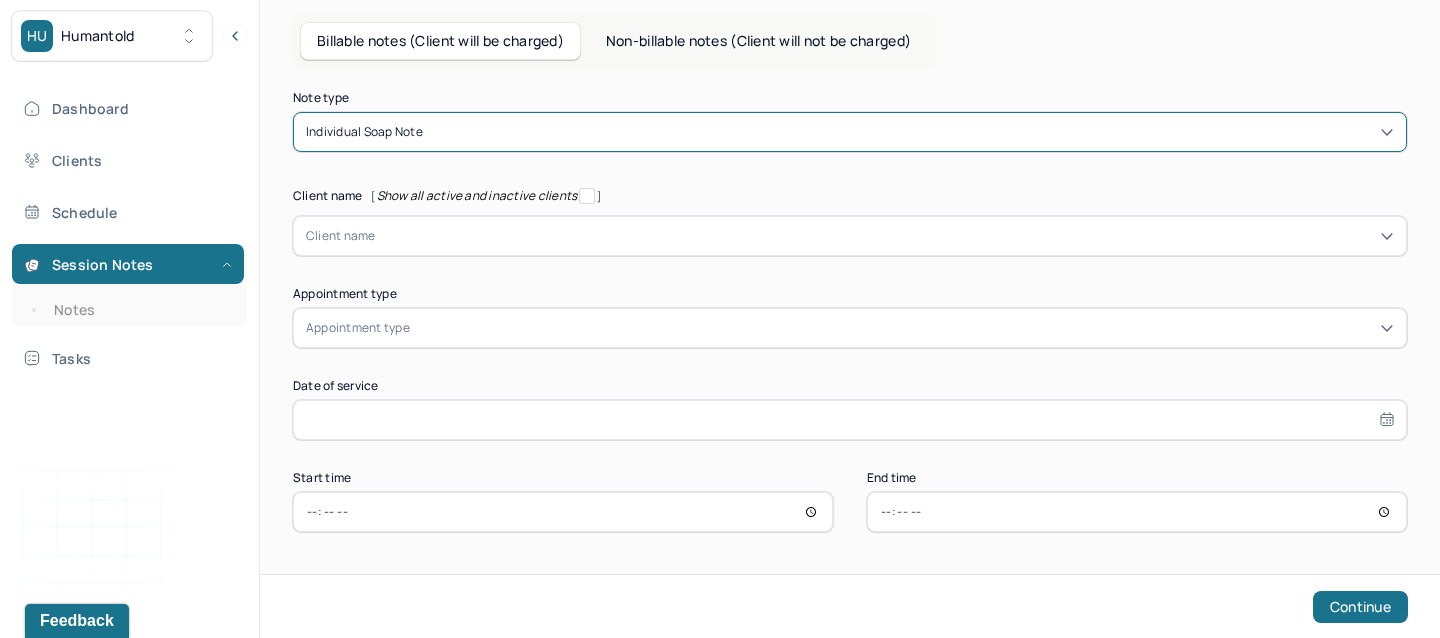 click on "Client name" at bounding box center [850, 236] 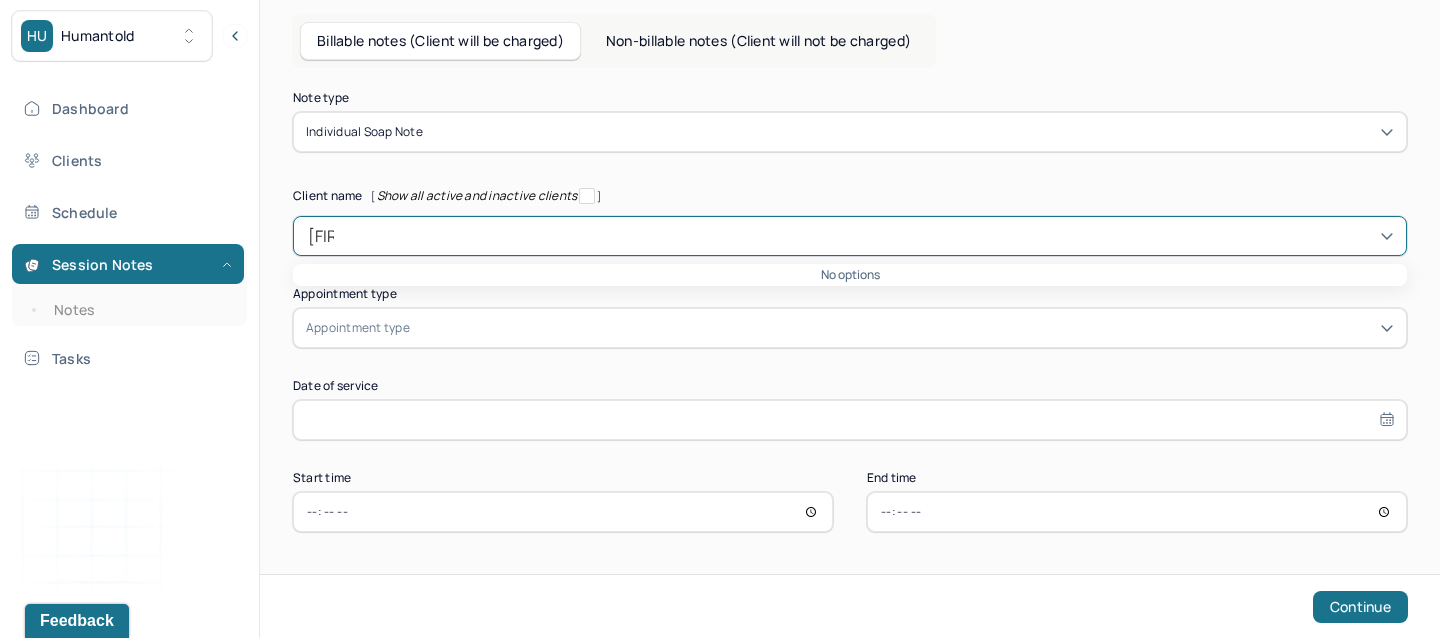 type on "jo" 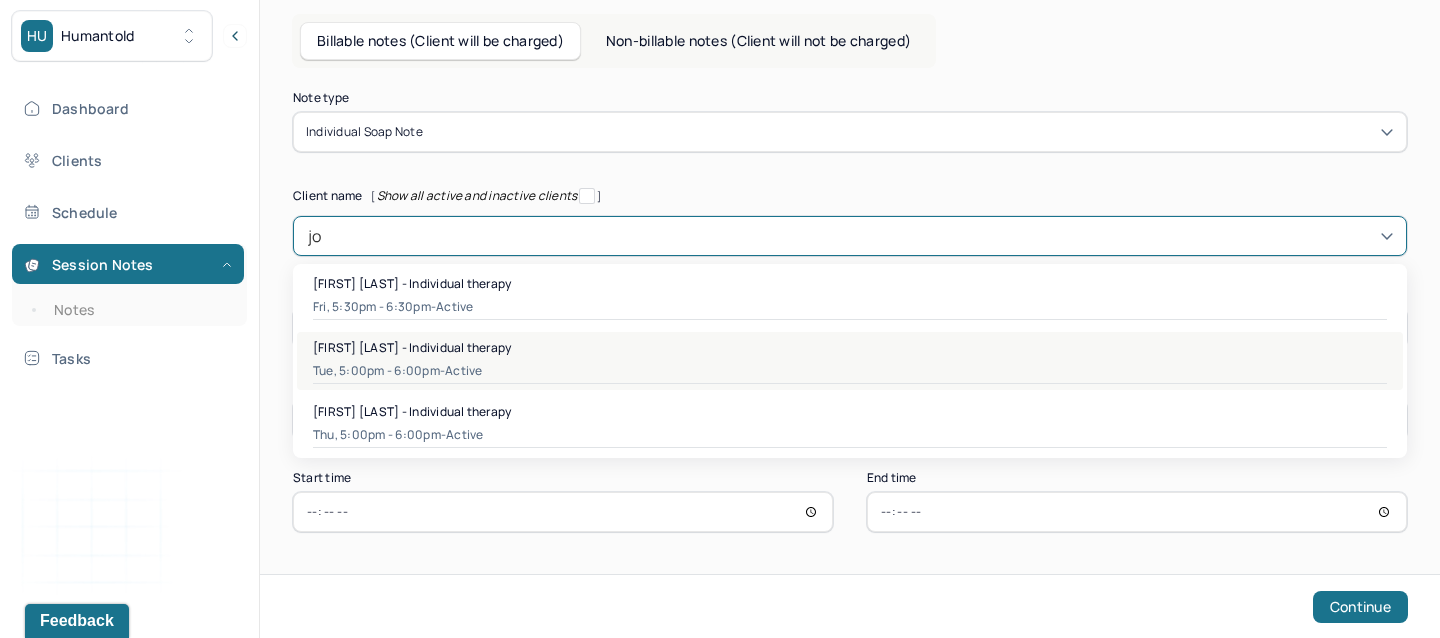 click on "Joseph Linea - Individual therapy" at bounding box center [412, 347] 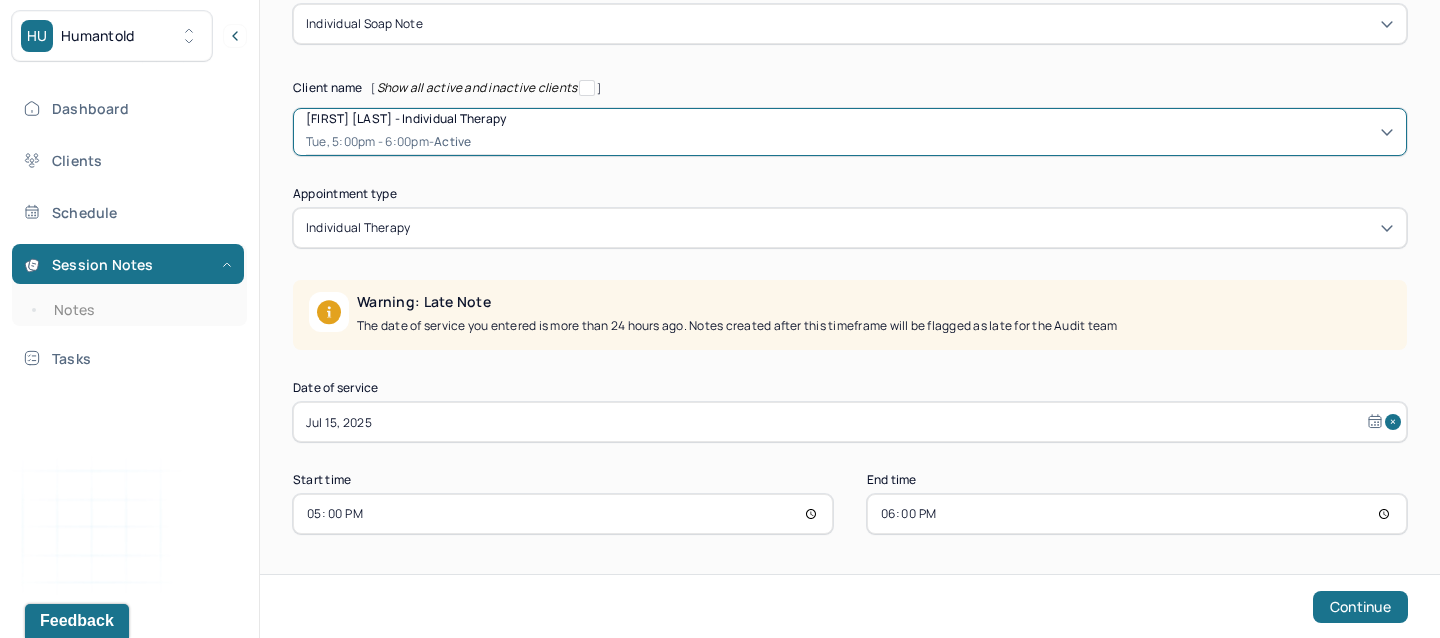 scroll, scrollTop: 191, scrollLeft: 0, axis: vertical 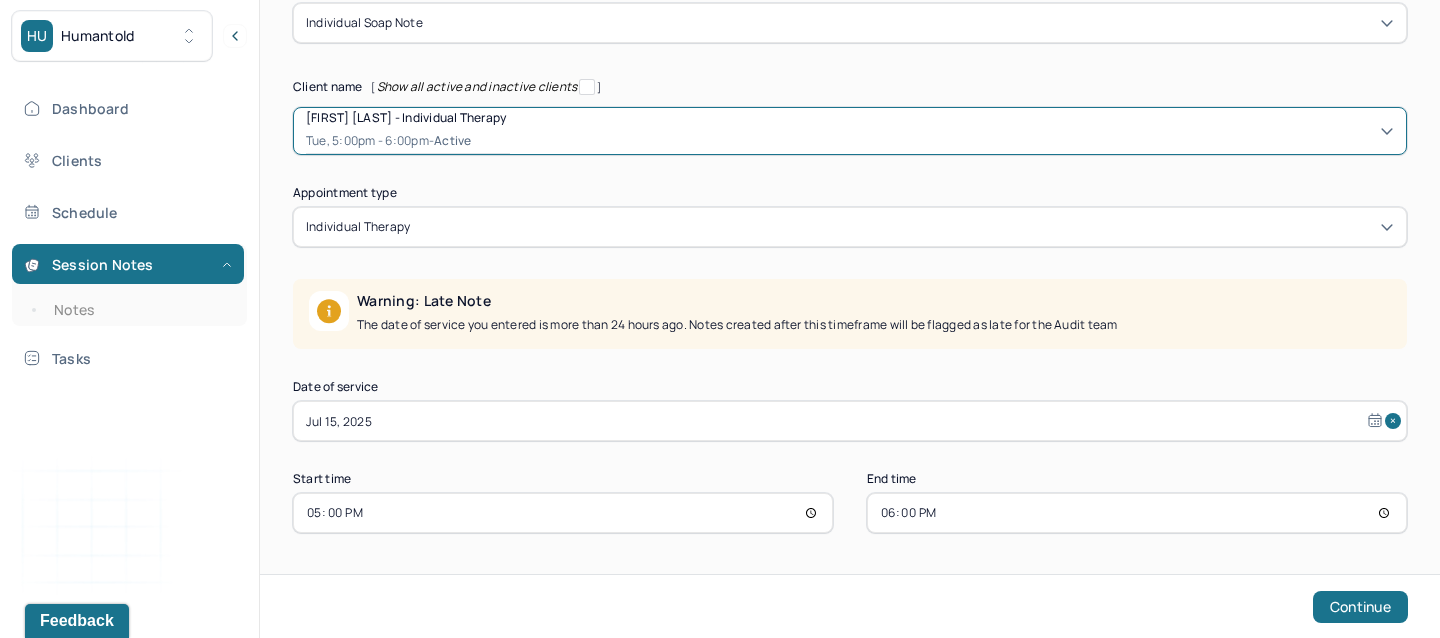 click on "Jul 15, 2025" at bounding box center (850, 421) 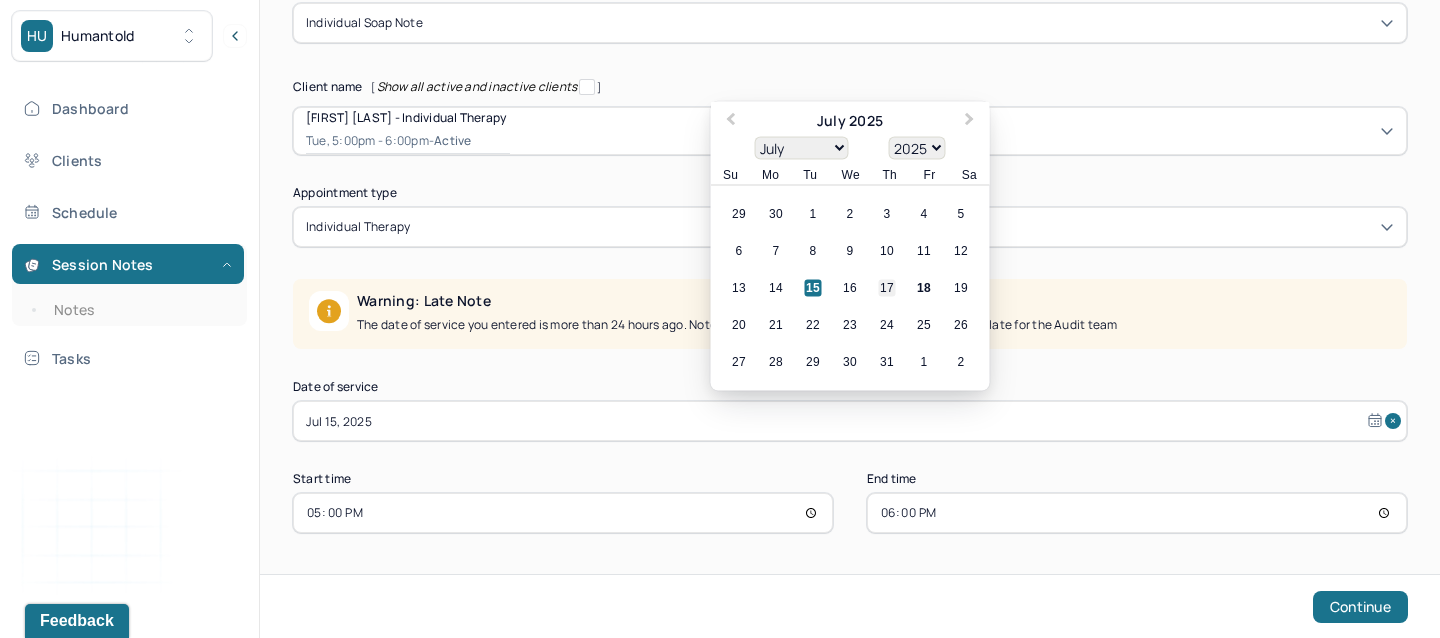 click on "17" at bounding box center [887, 288] 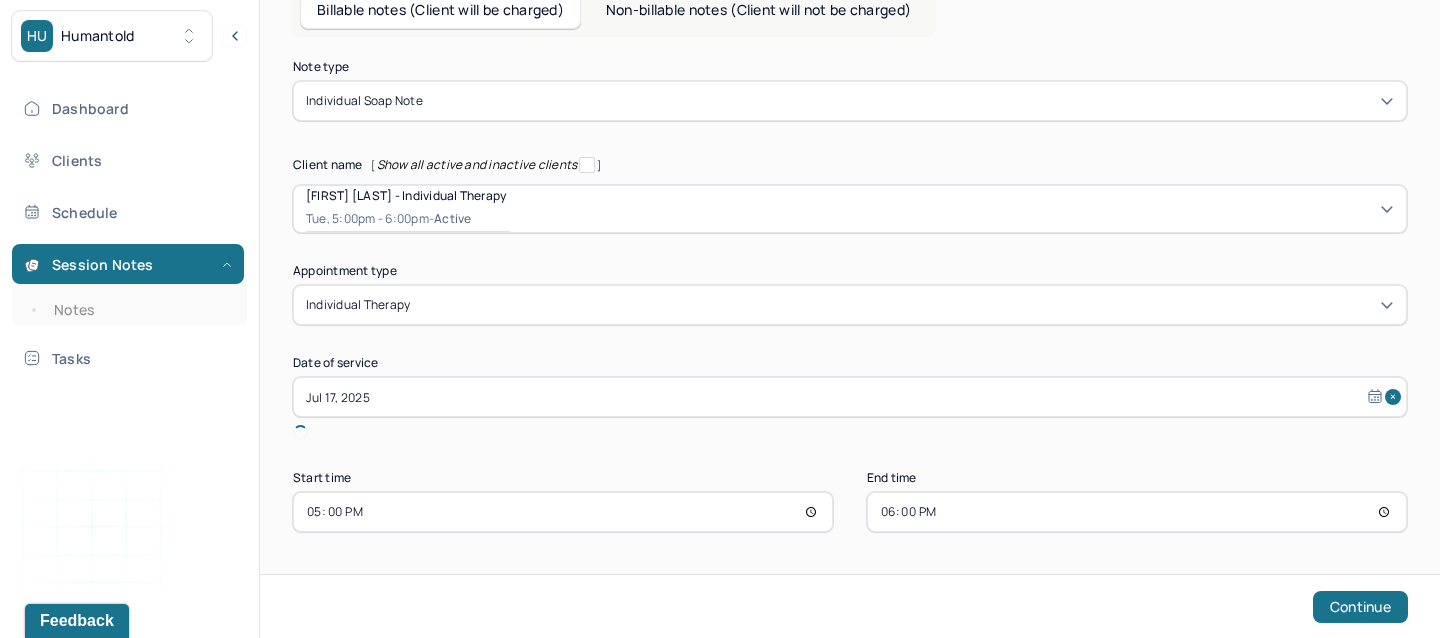 scroll, scrollTop: 89, scrollLeft: 0, axis: vertical 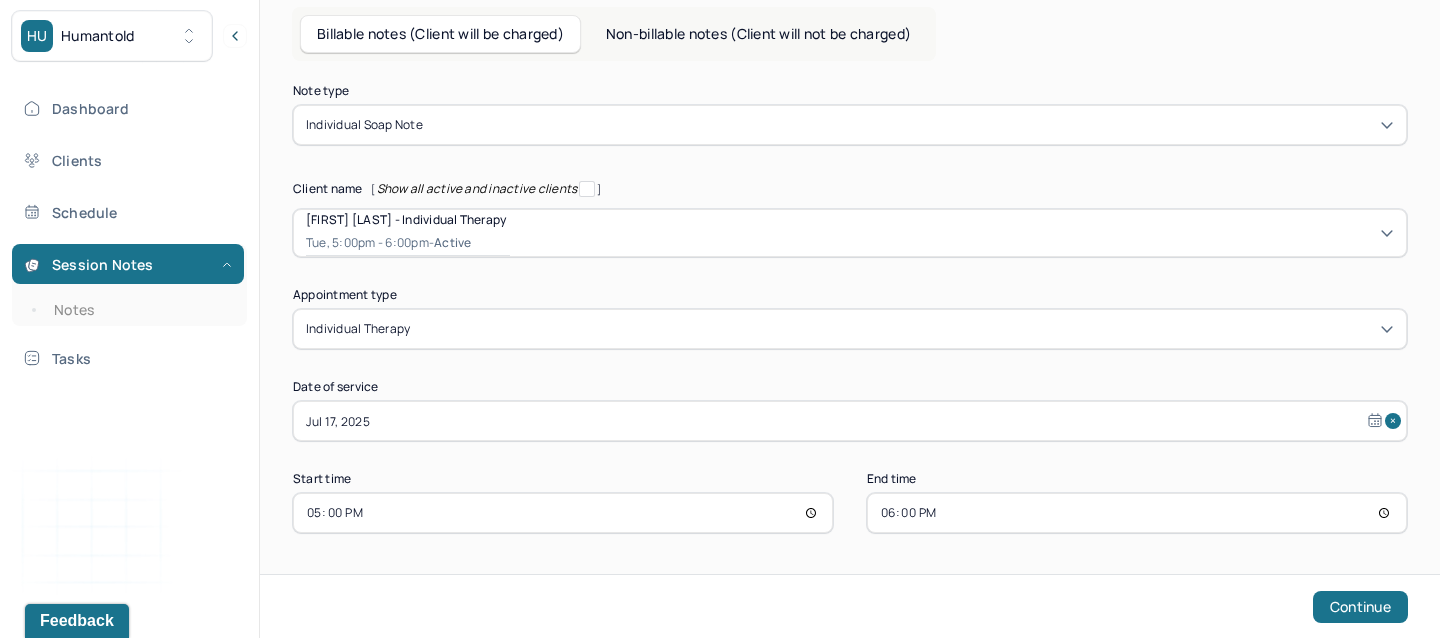 click on "17:00" at bounding box center [563, 513] 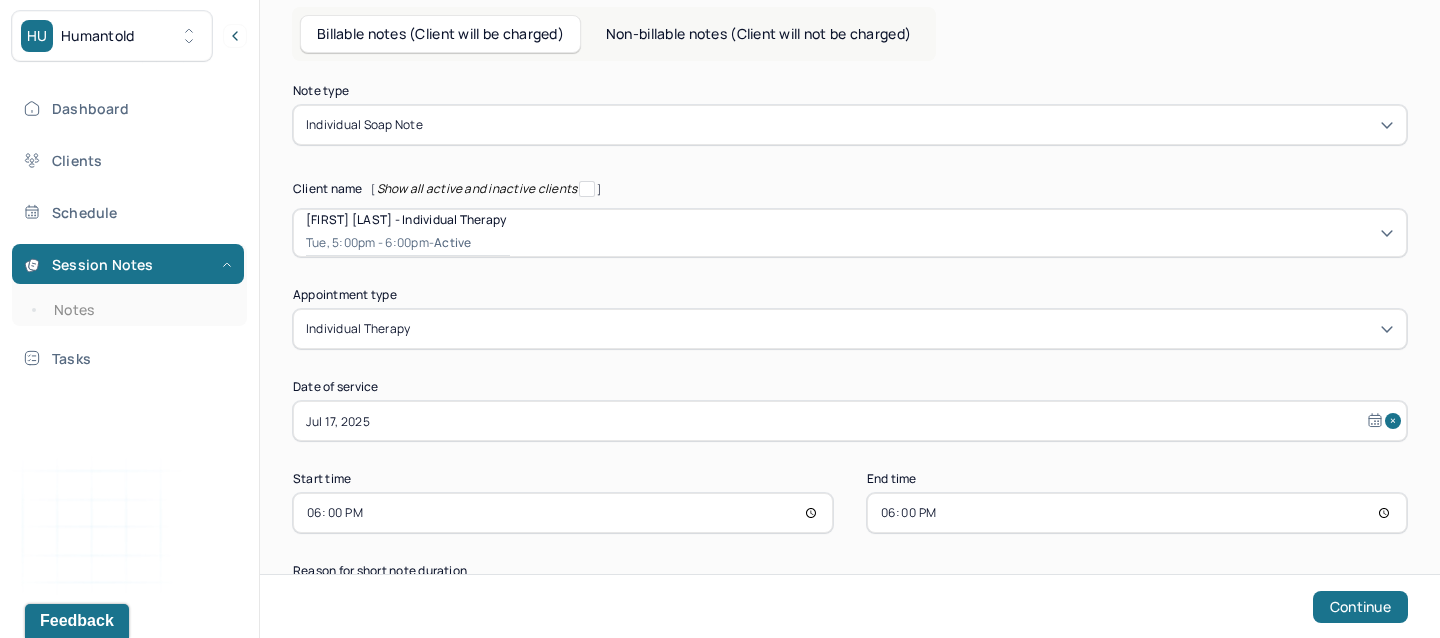 click on "18:00" at bounding box center [1137, 513] 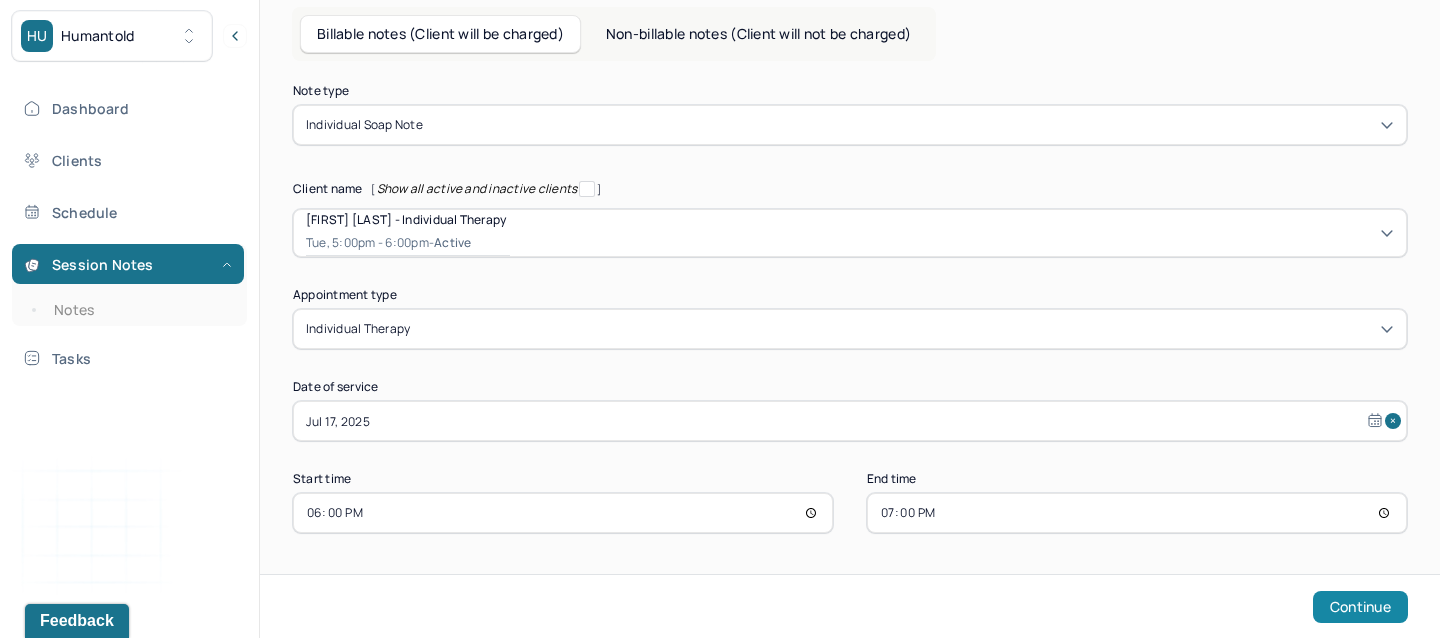 click on "Continue" at bounding box center (1360, 607) 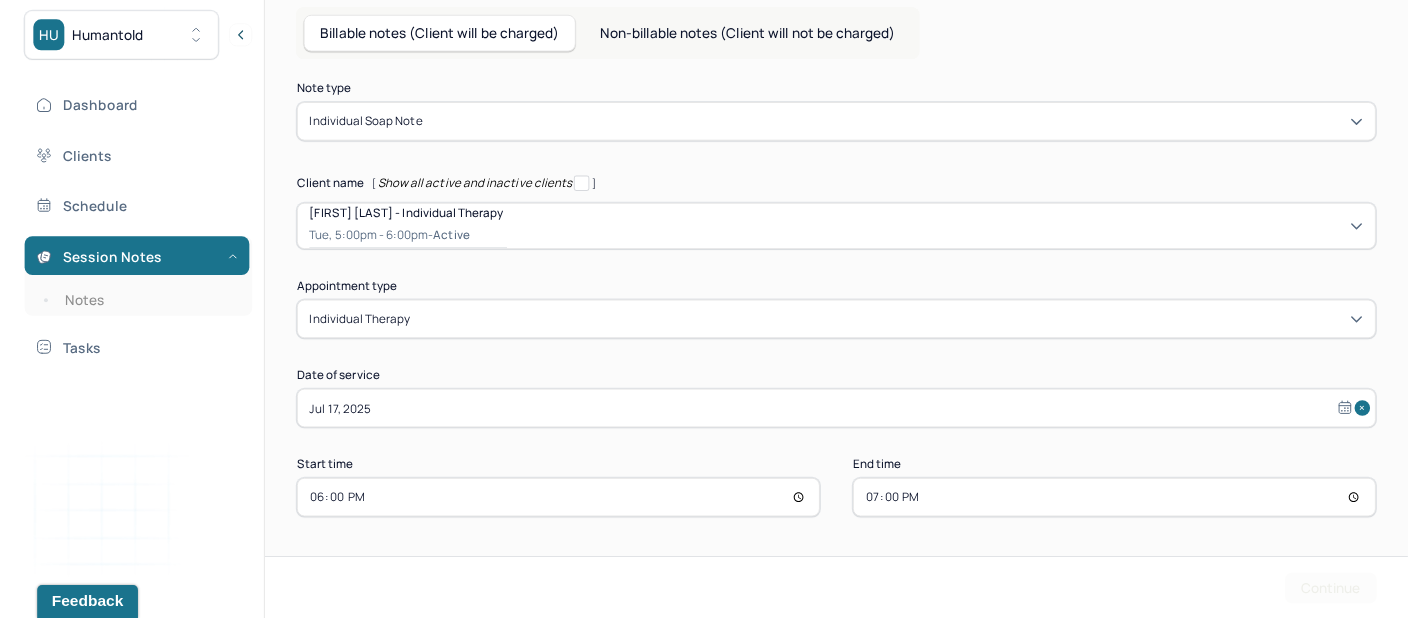 scroll, scrollTop: 0, scrollLeft: 0, axis: both 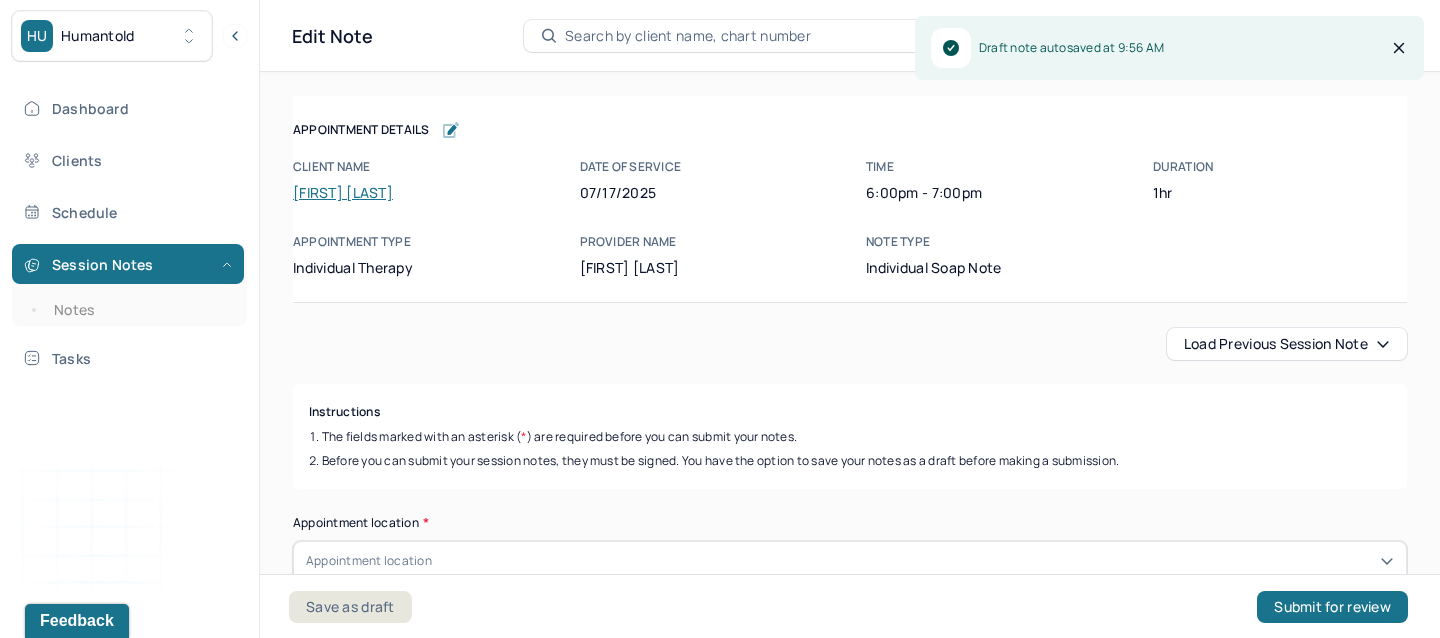 click on "Load previous session note" at bounding box center (1287, 344) 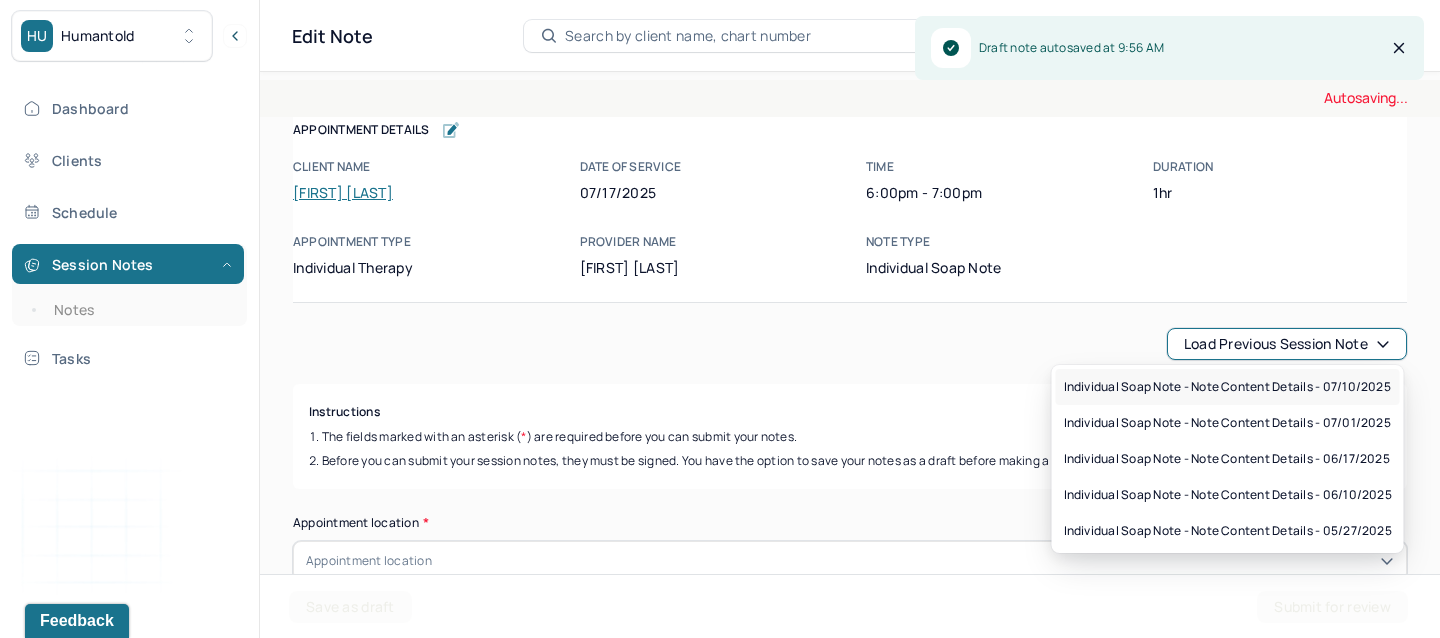 click on "Individual soap note   - Note content Details -   07/10/2025" at bounding box center (1227, 387) 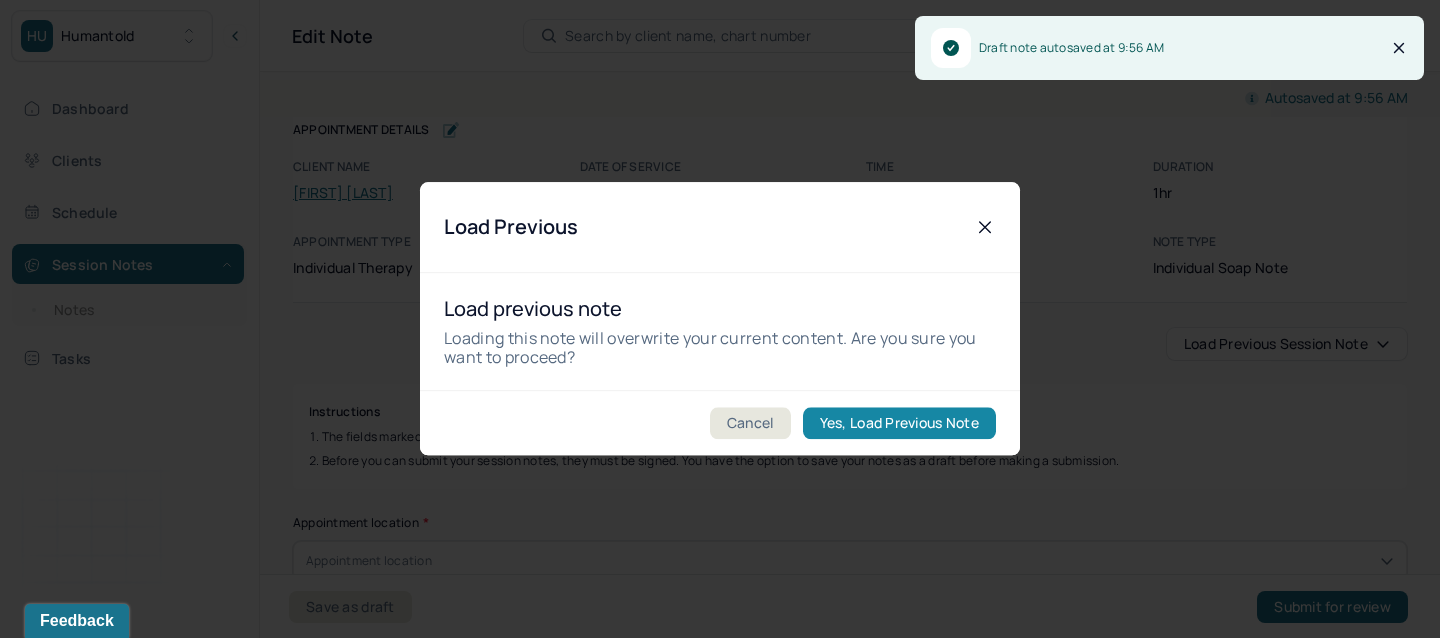 click on "Yes, Load Previous Note" at bounding box center (899, 424) 